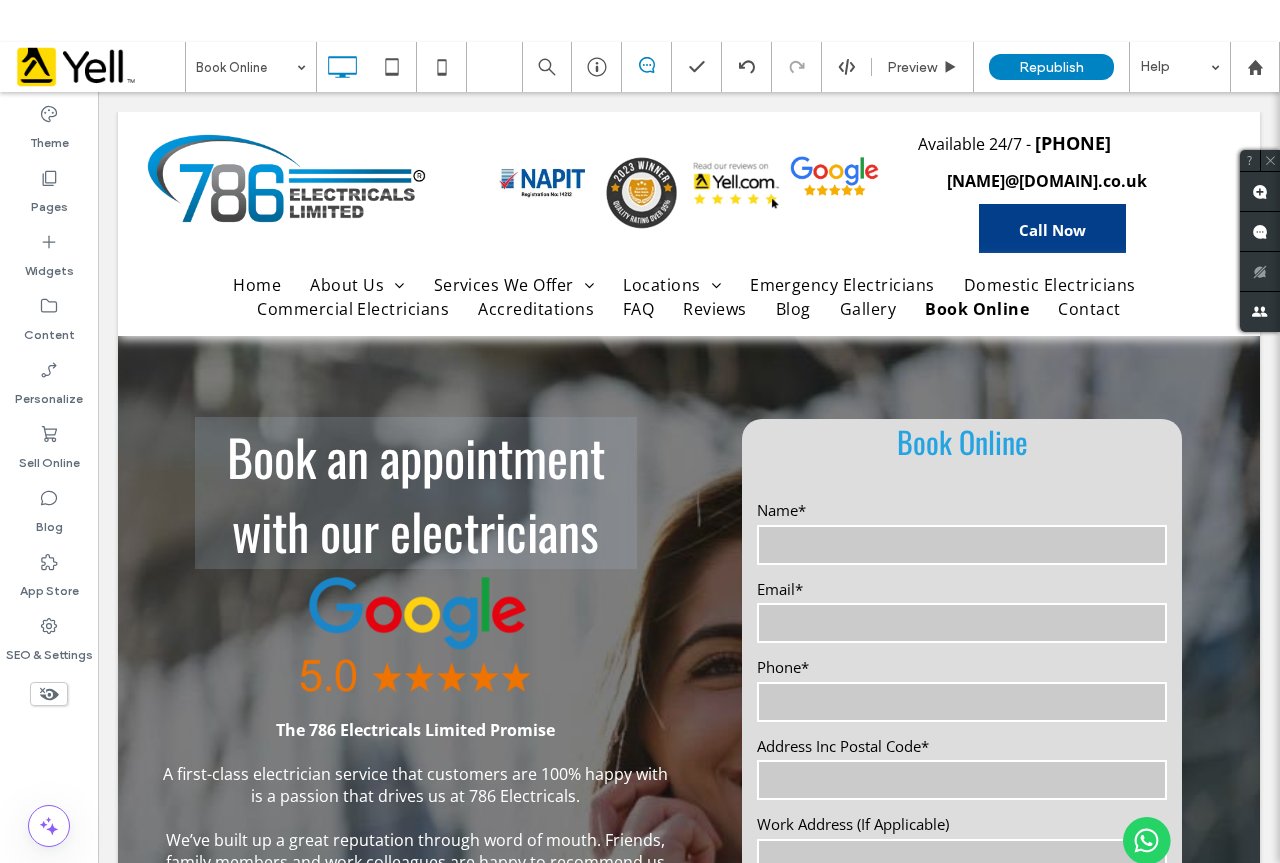 scroll, scrollTop: 1000, scrollLeft: 0, axis: vertical 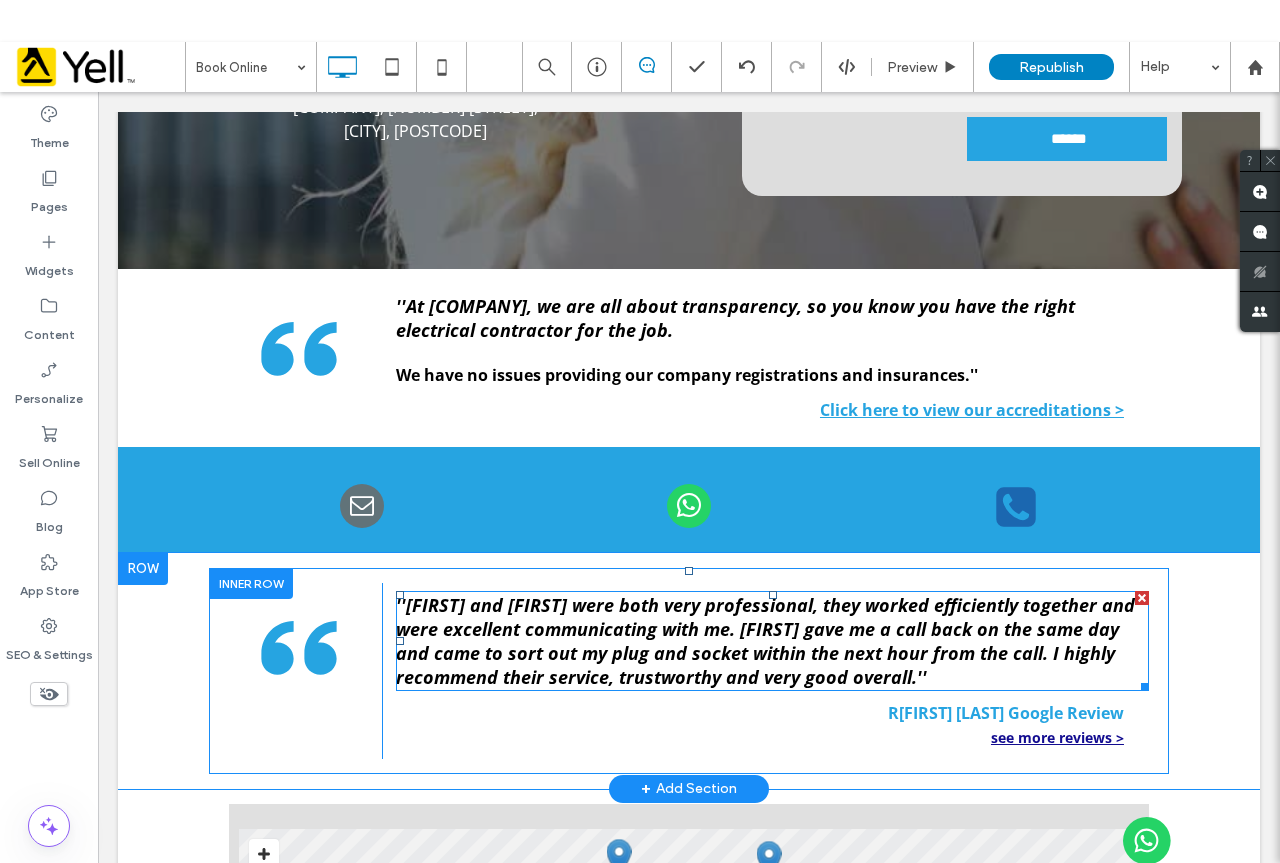 click on "''[FIRST] and [FIRST] were both very professional, they worked efficiently together and were excellent communicating with me. [FIRST] gave me a call back on the same day and came to sort out my plug and socket within the next hour from the call. I highly recommend their service, trustworthy and very good overall.''" at bounding box center [765, 641] 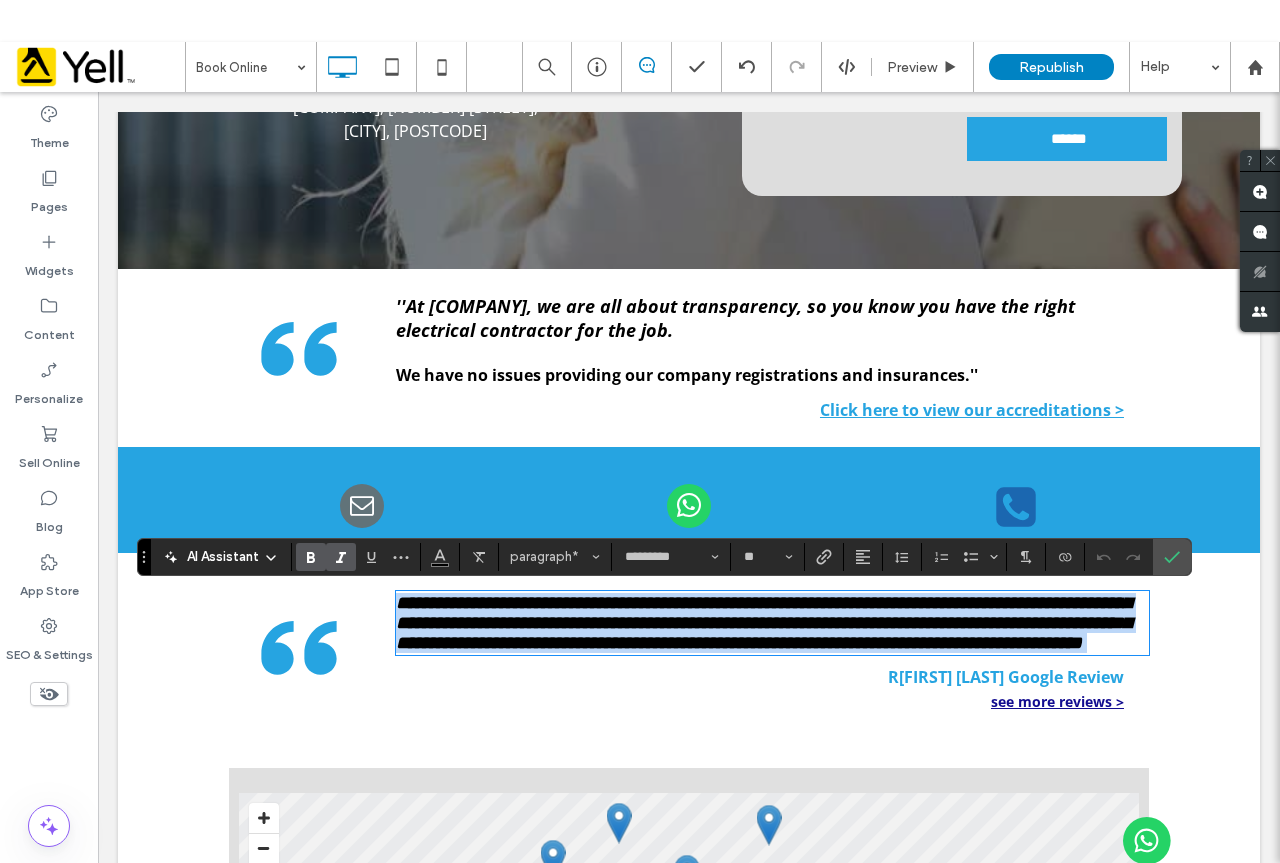 click on "**********" at bounding box center (763, 623) 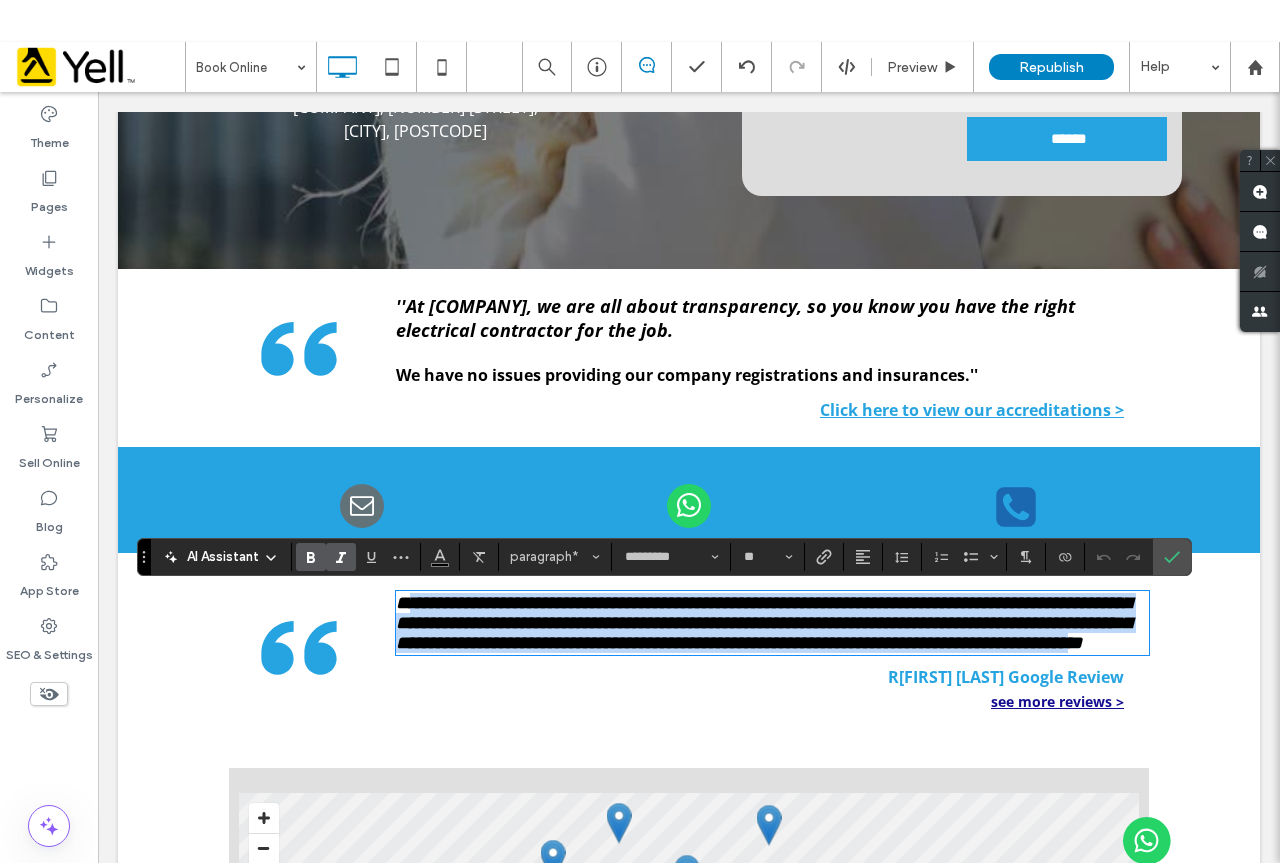 drag, startPoint x: 903, startPoint y: 678, endPoint x: 399, endPoint y: 605, distance: 509.25928 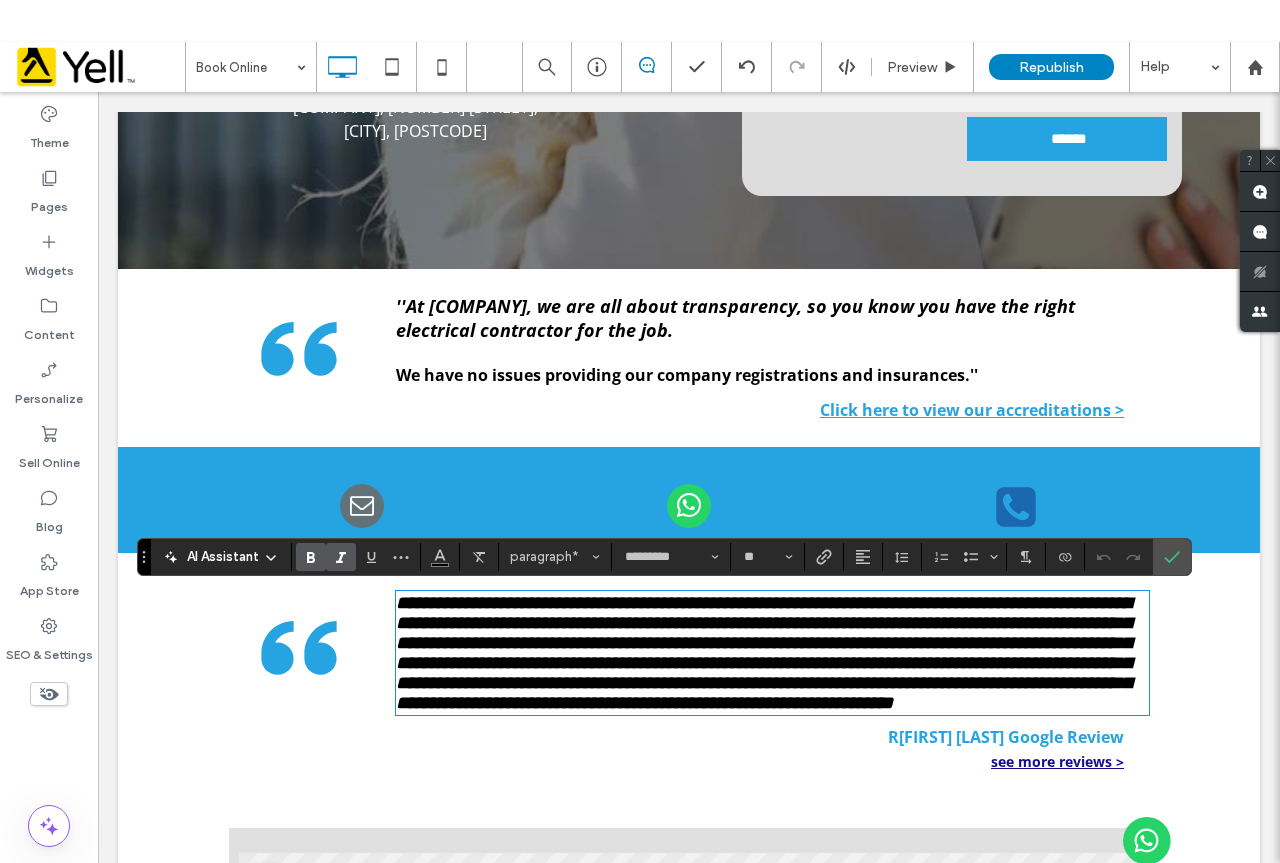 scroll, scrollTop: 0, scrollLeft: 0, axis: both 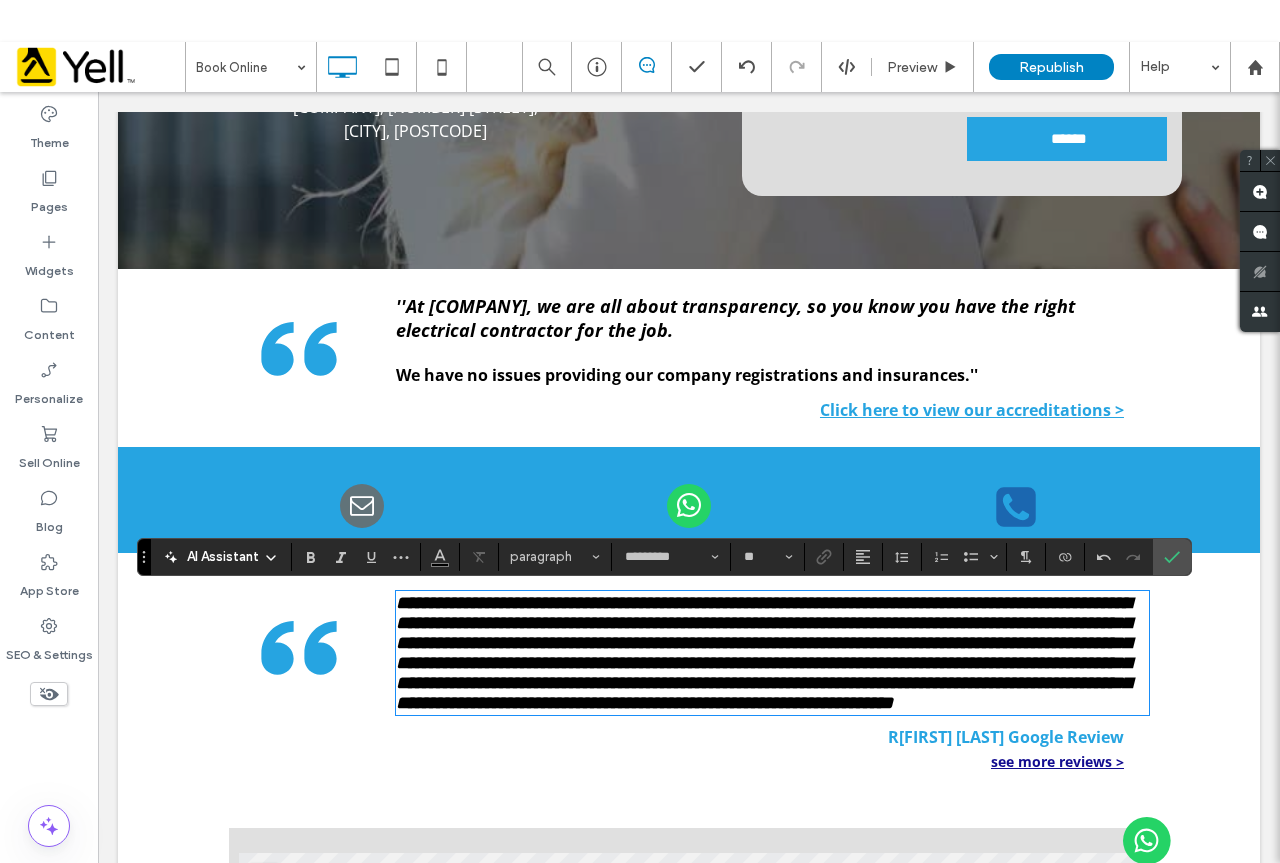 click on "**********" at bounding box center [763, 653] 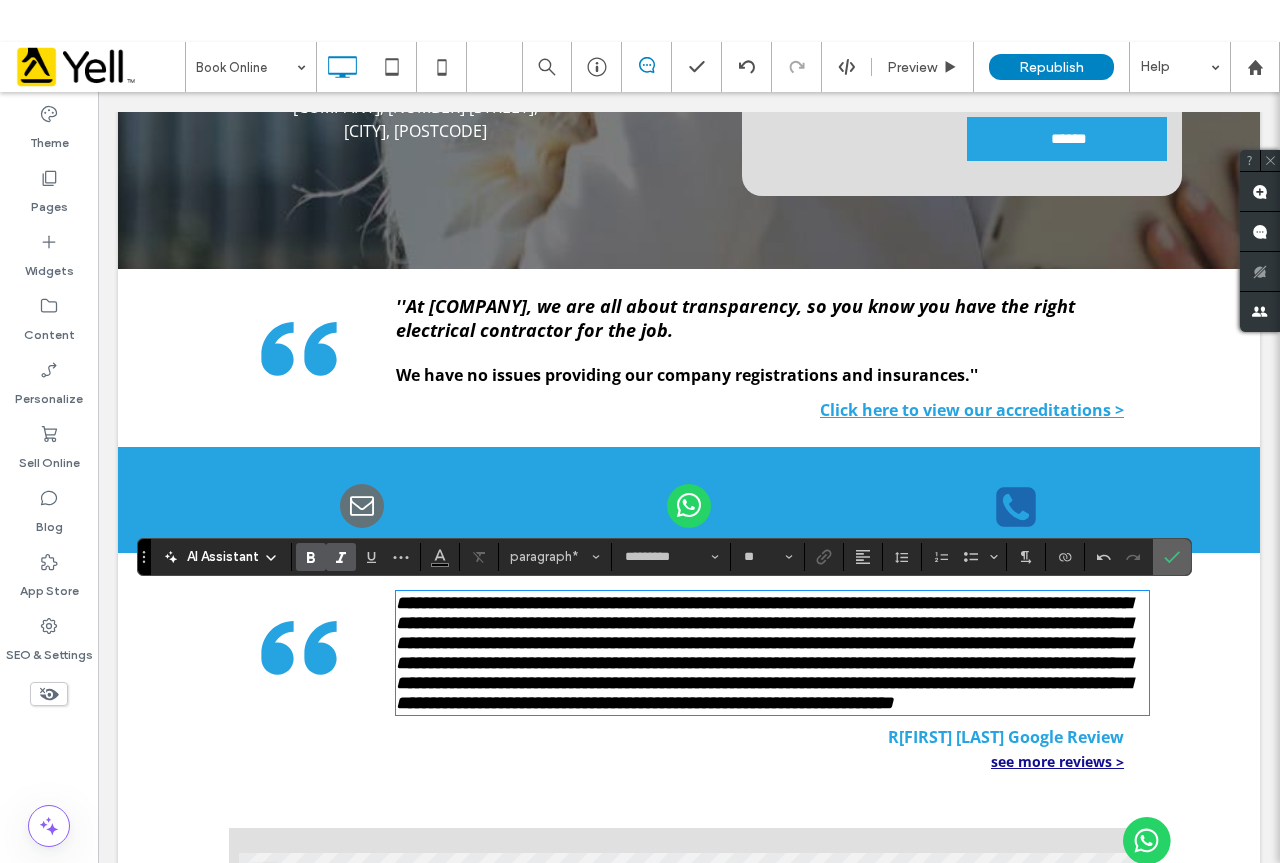 click 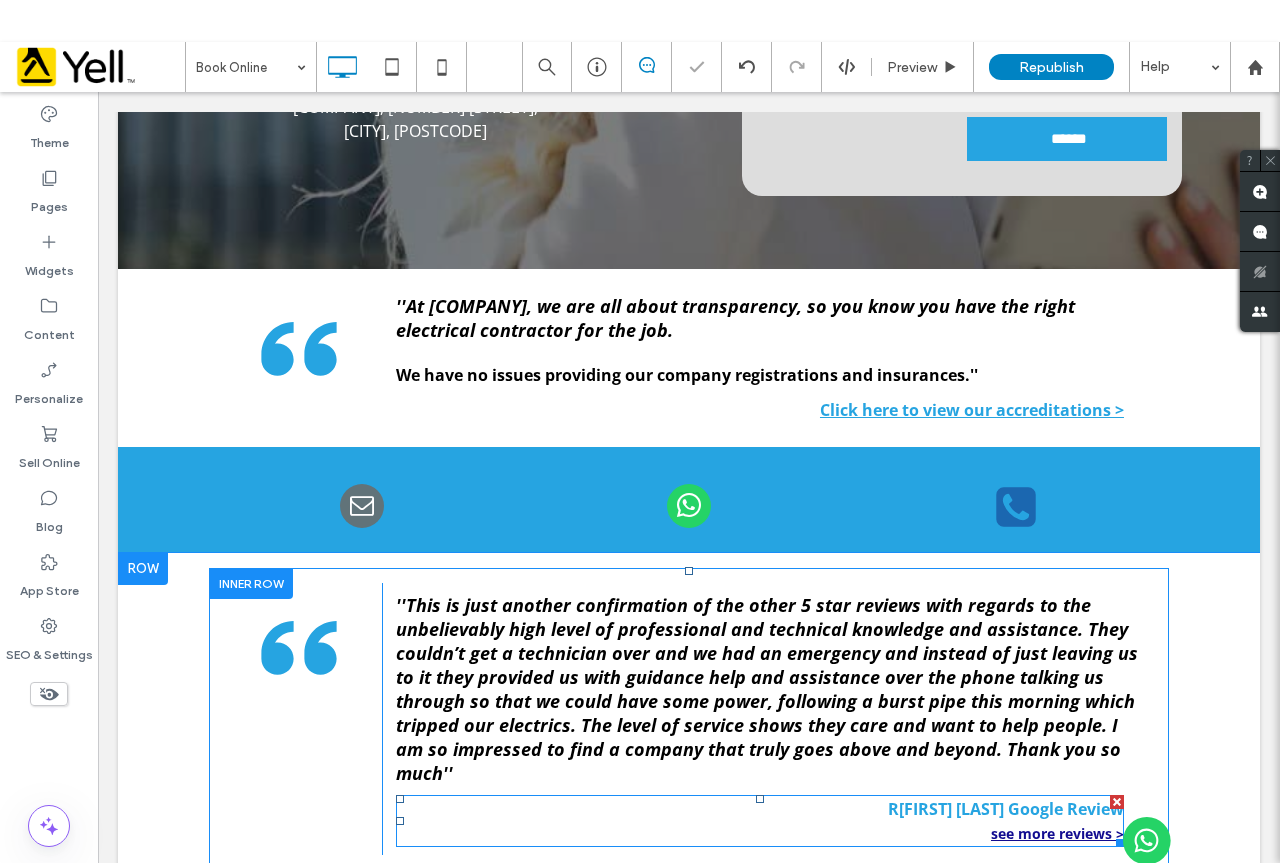 click on "[FIRST] [LAST]" at bounding box center [951, 809] 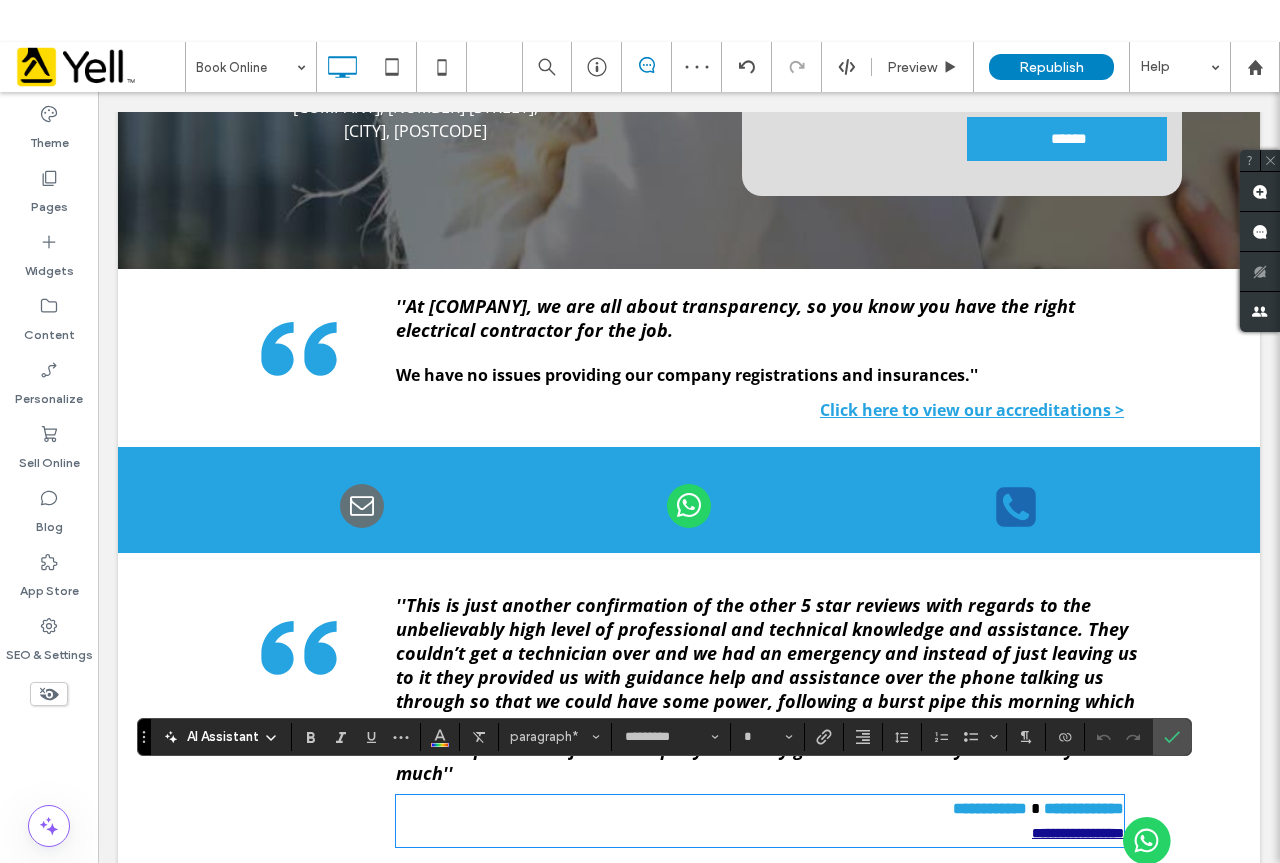 click on "**********" at bounding box center [996, 808] 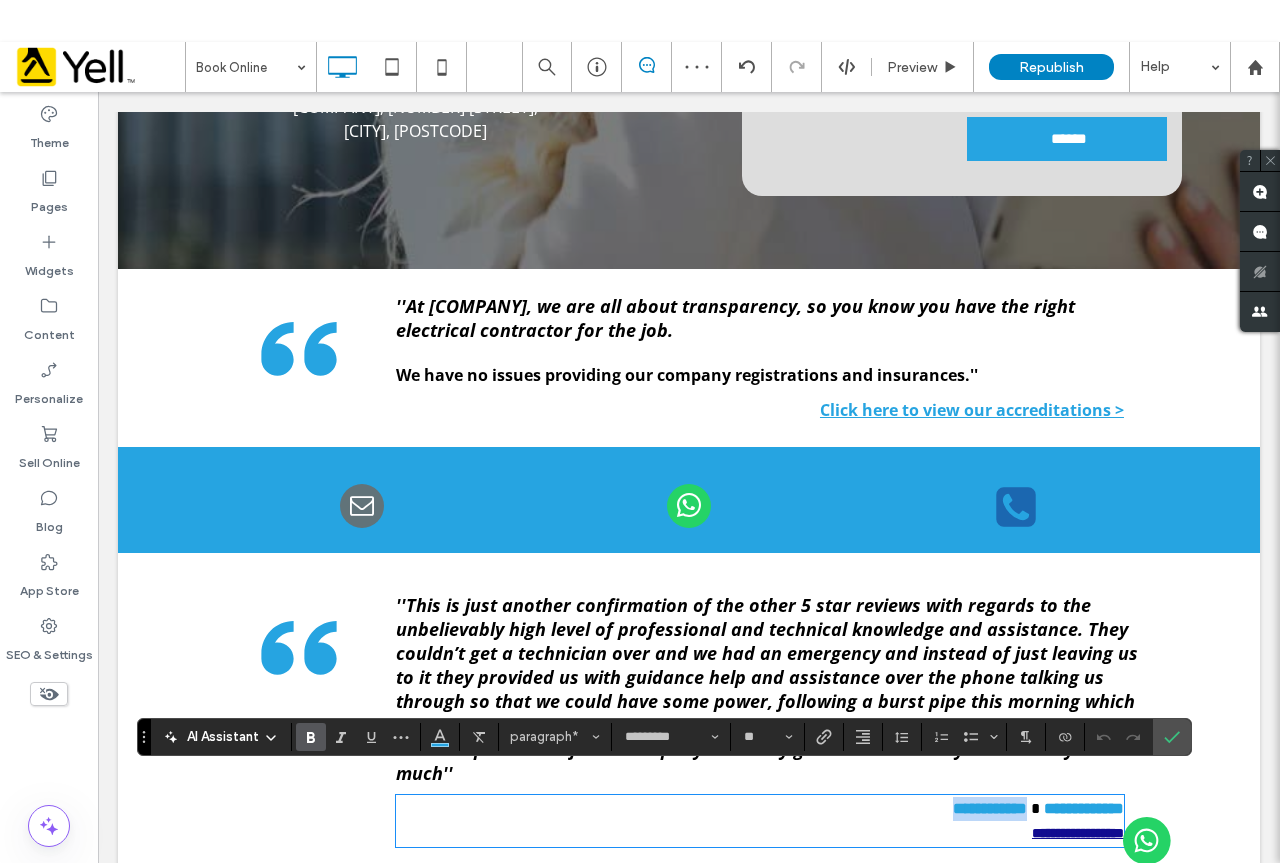 drag, startPoint x: 888, startPoint y: 786, endPoint x: 1065, endPoint y: 757, distance: 179.35997 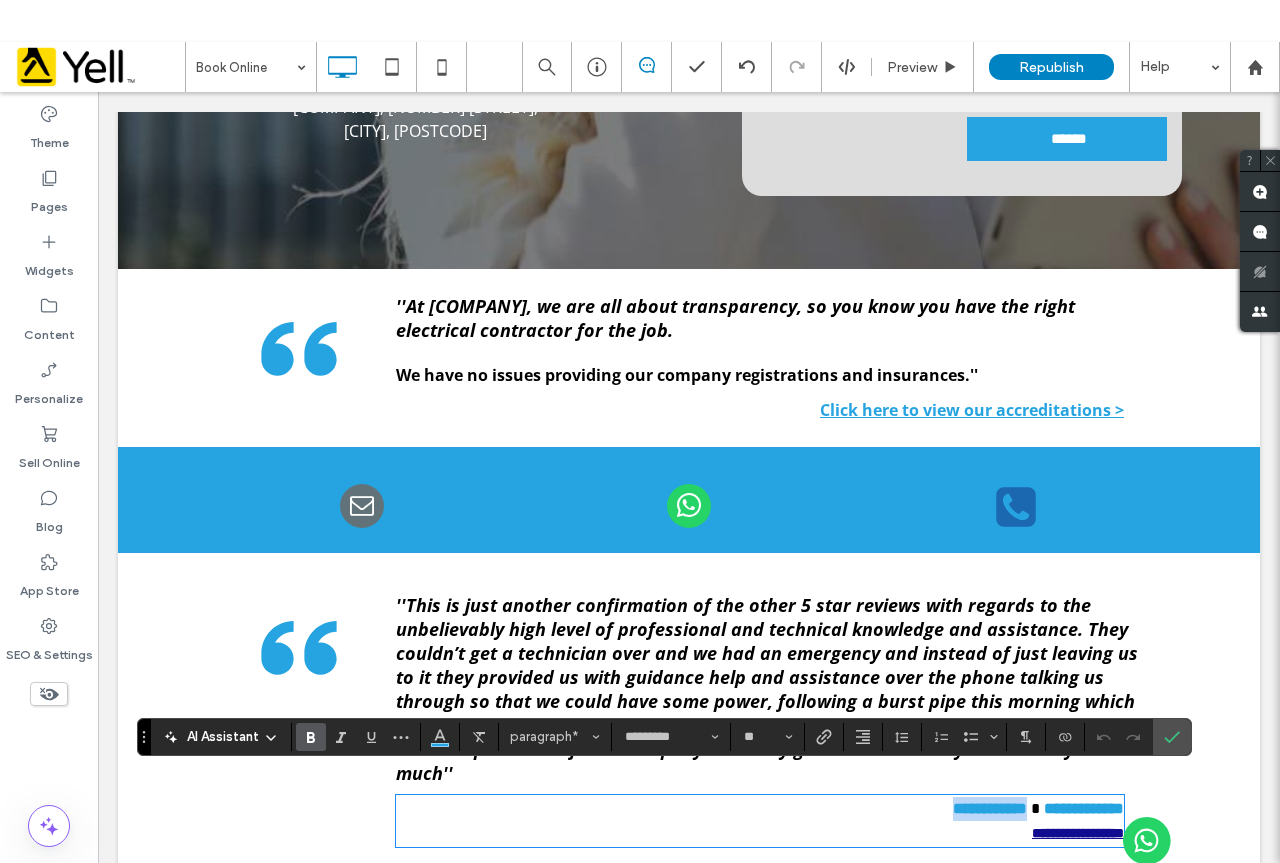 type 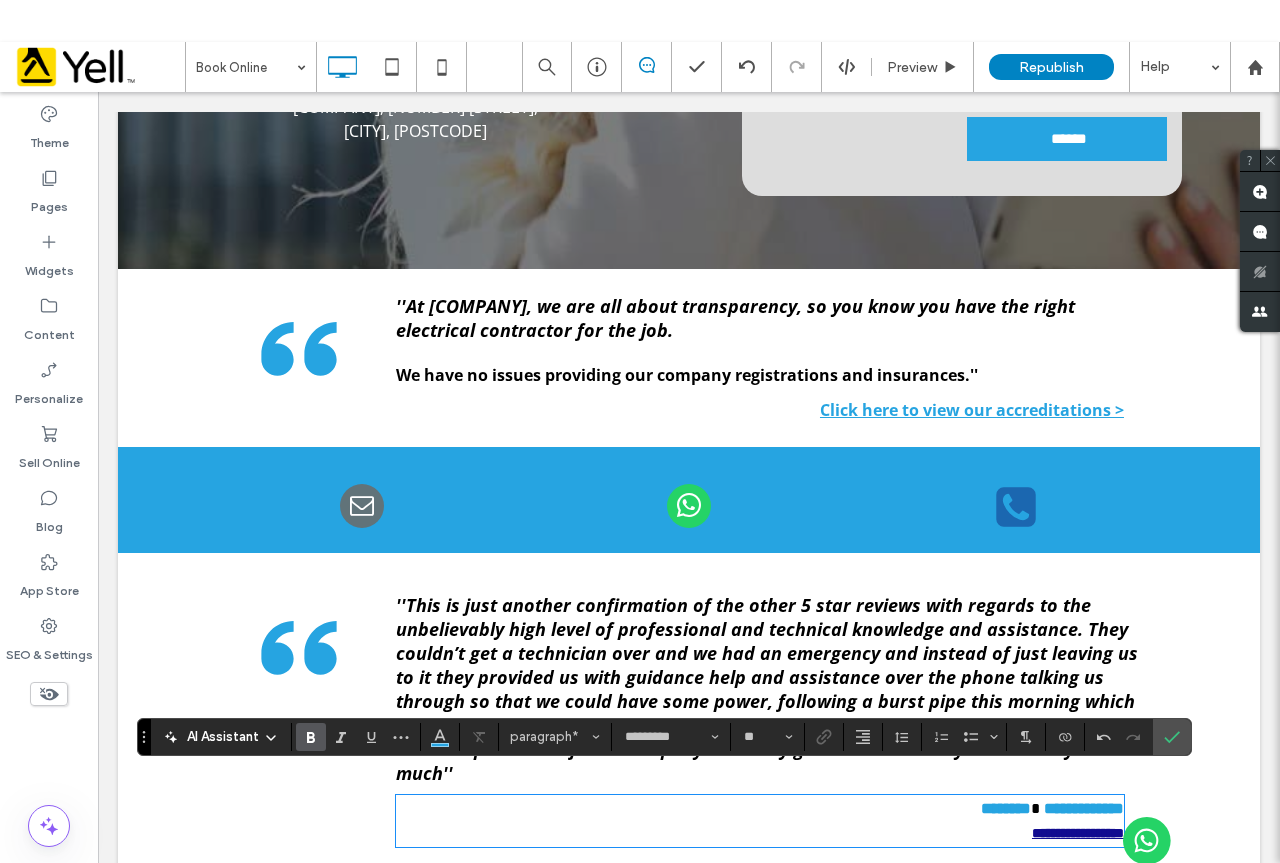 click on "**********" at bounding box center (1084, 808) 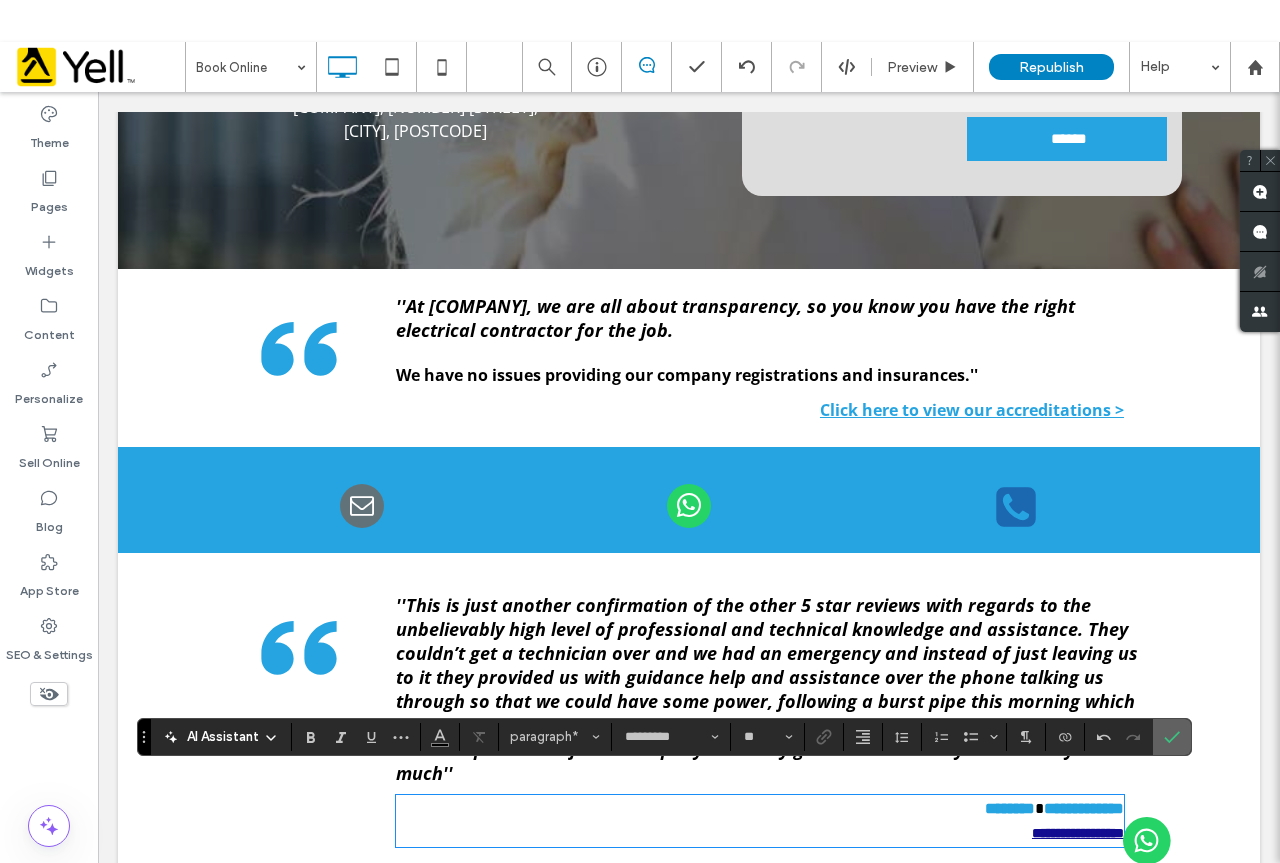 click 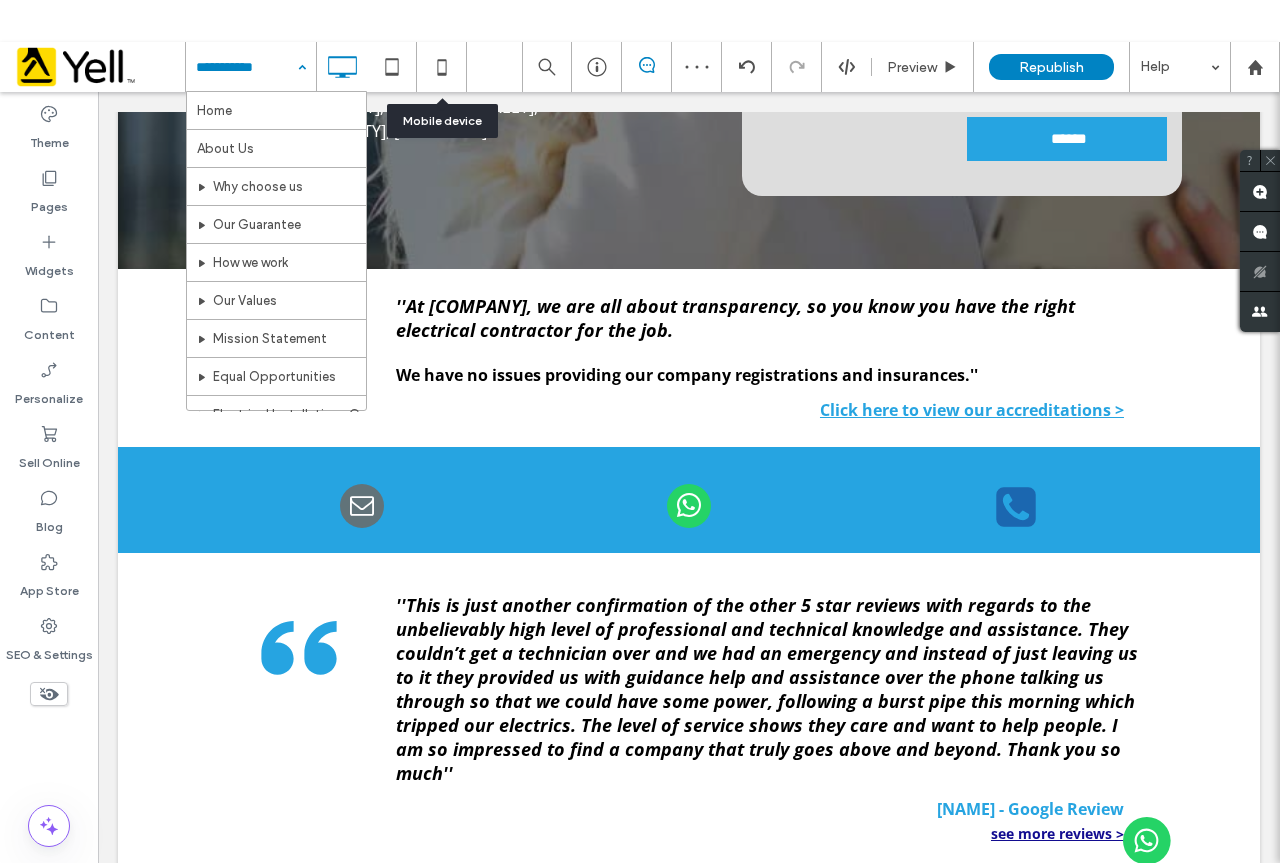 click 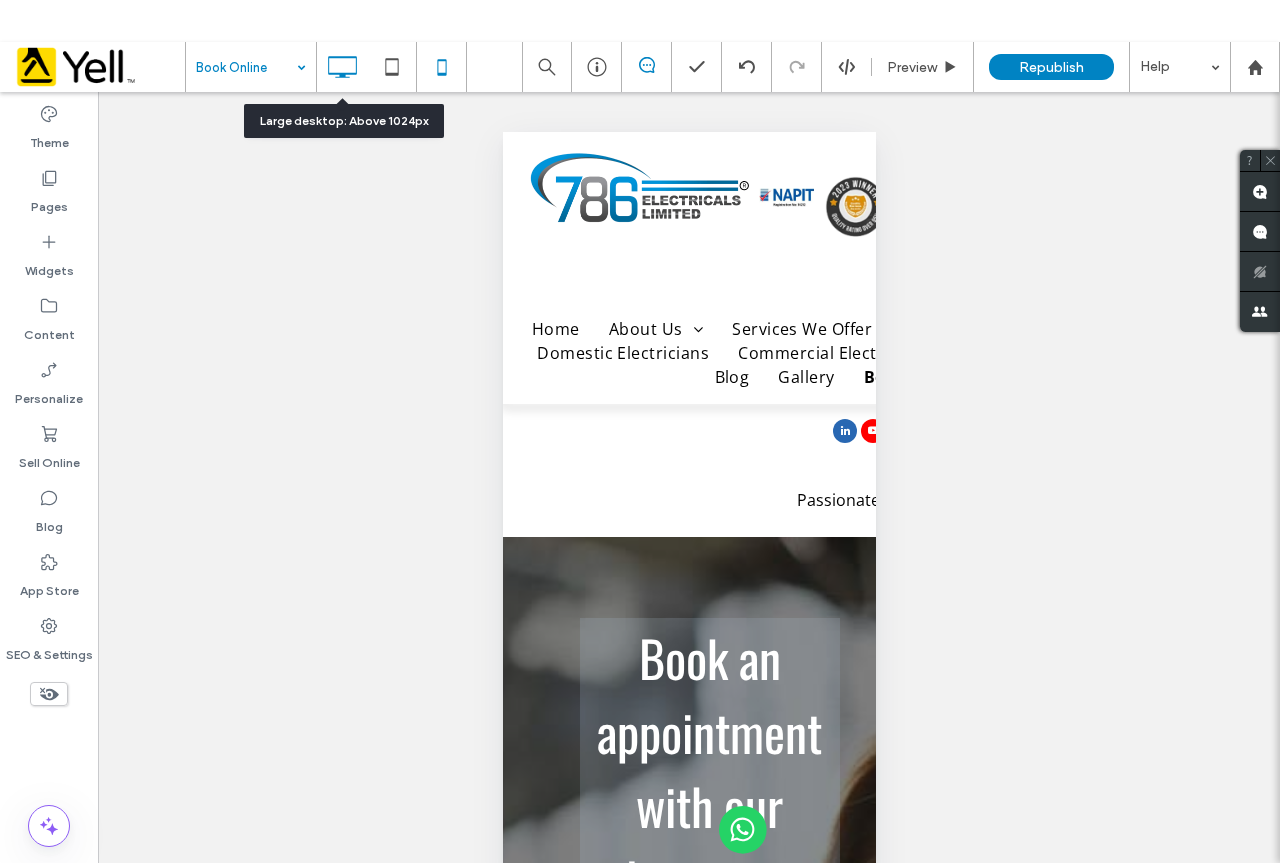 click 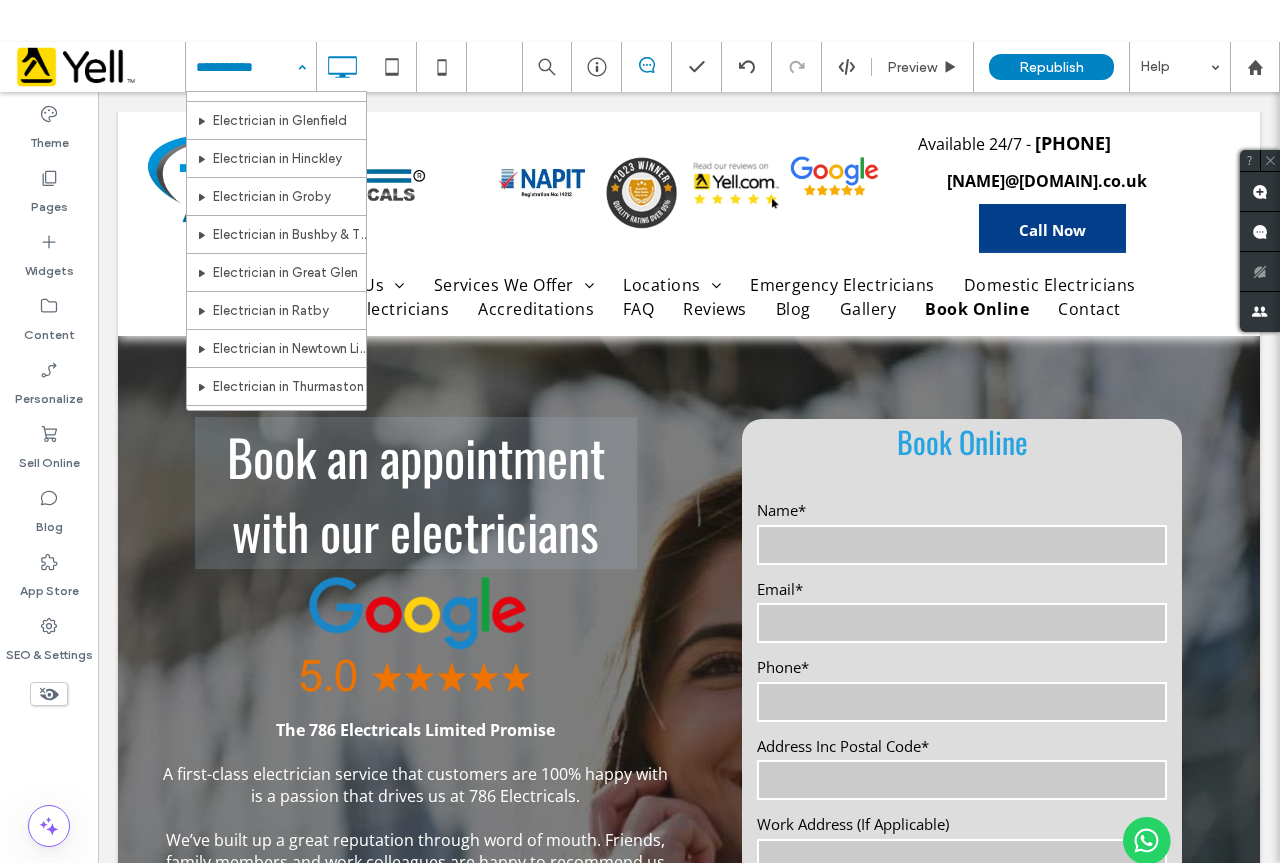 scroll, scrollTop: 900, scrollLeft: 0, axis: vertical 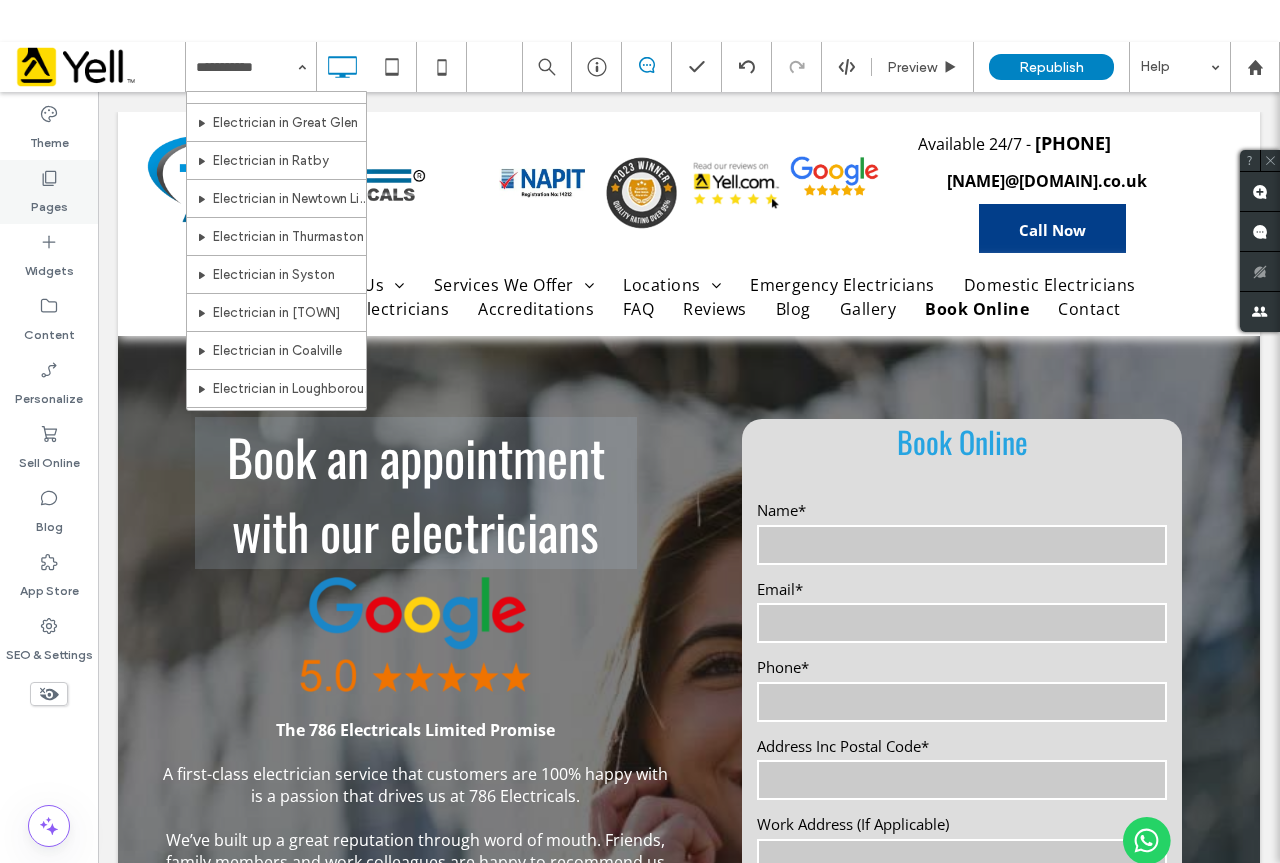 click on "Pages" at bounding box center [49, 202] 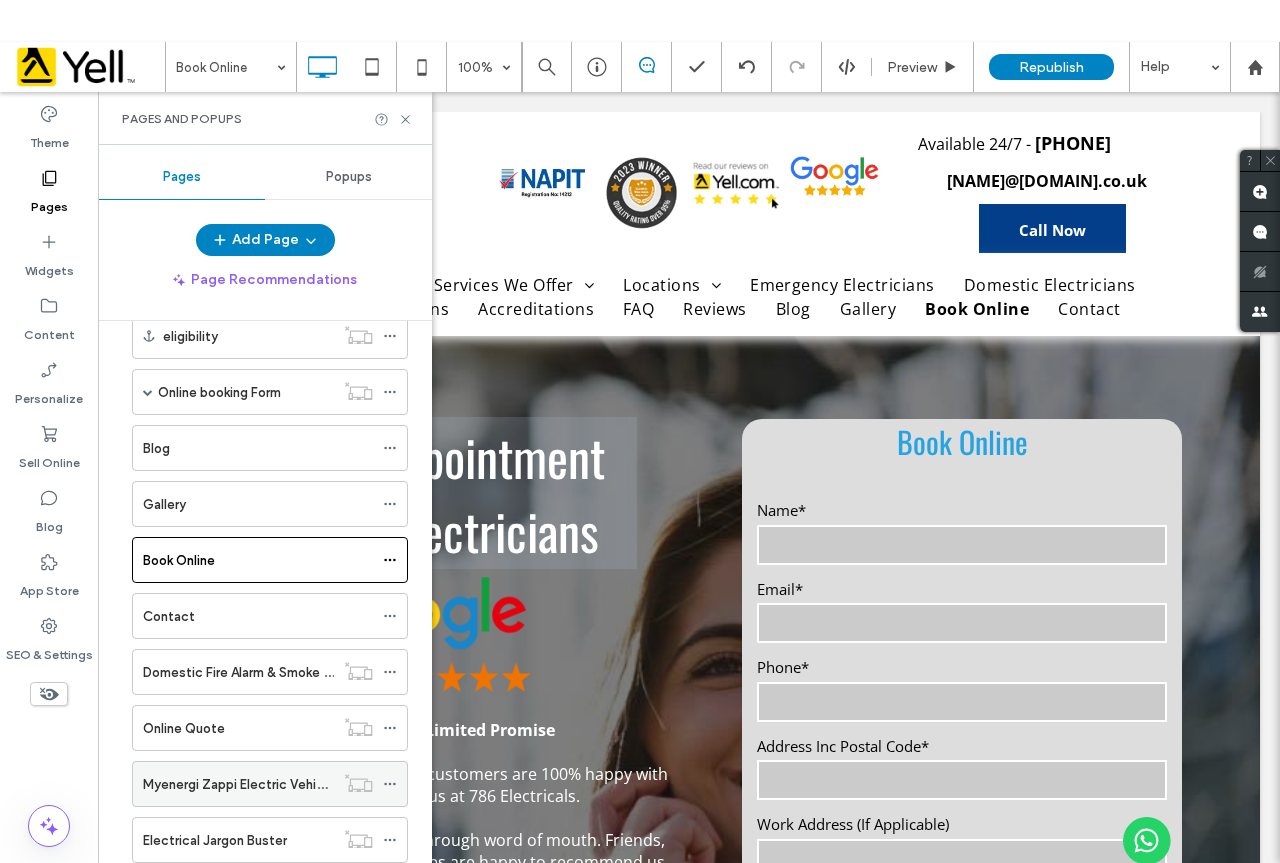 scroll, scrollTop: 1068, scrollLeft: 0, axis: vertical 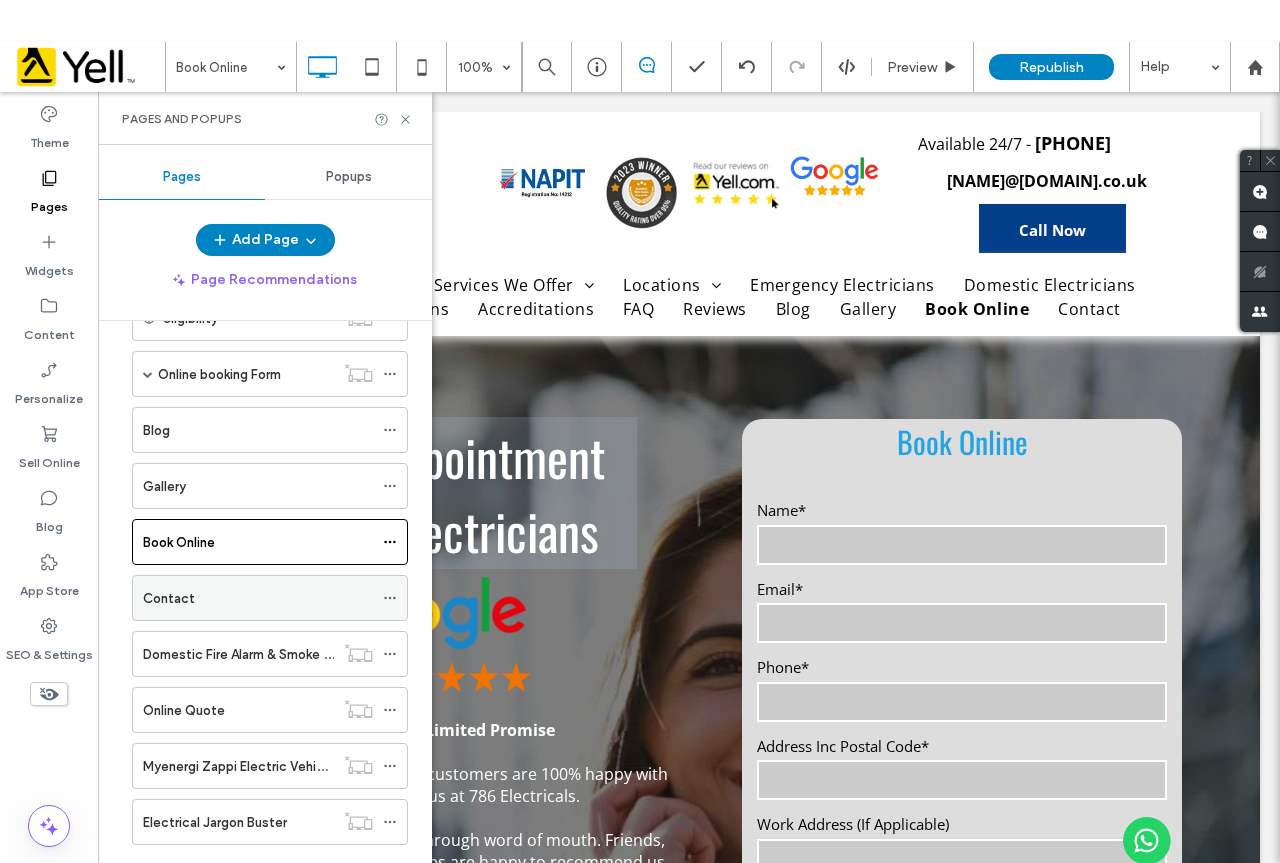 click on "Contact" at bounding box center [258, 598] 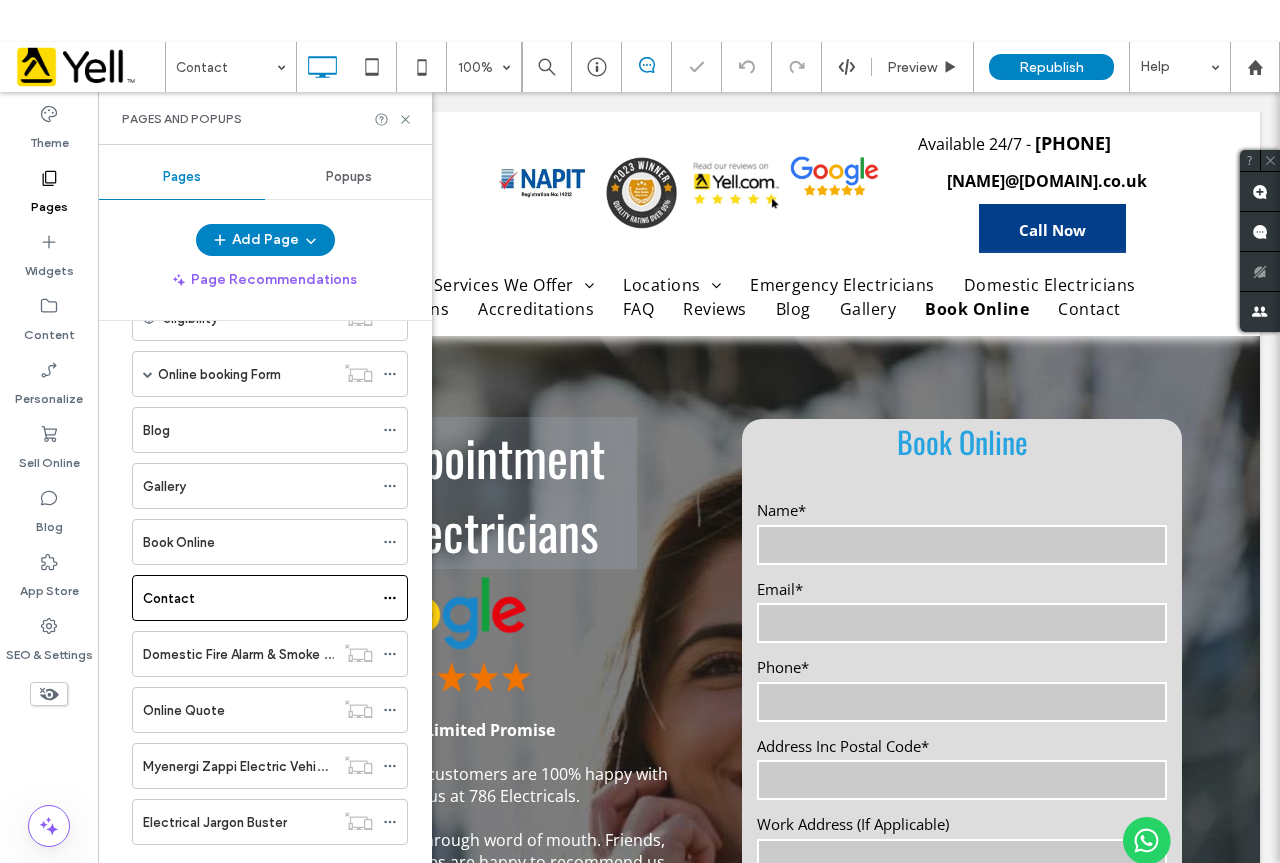 click on "Pages and Popups" at bounding box center (265, 118) 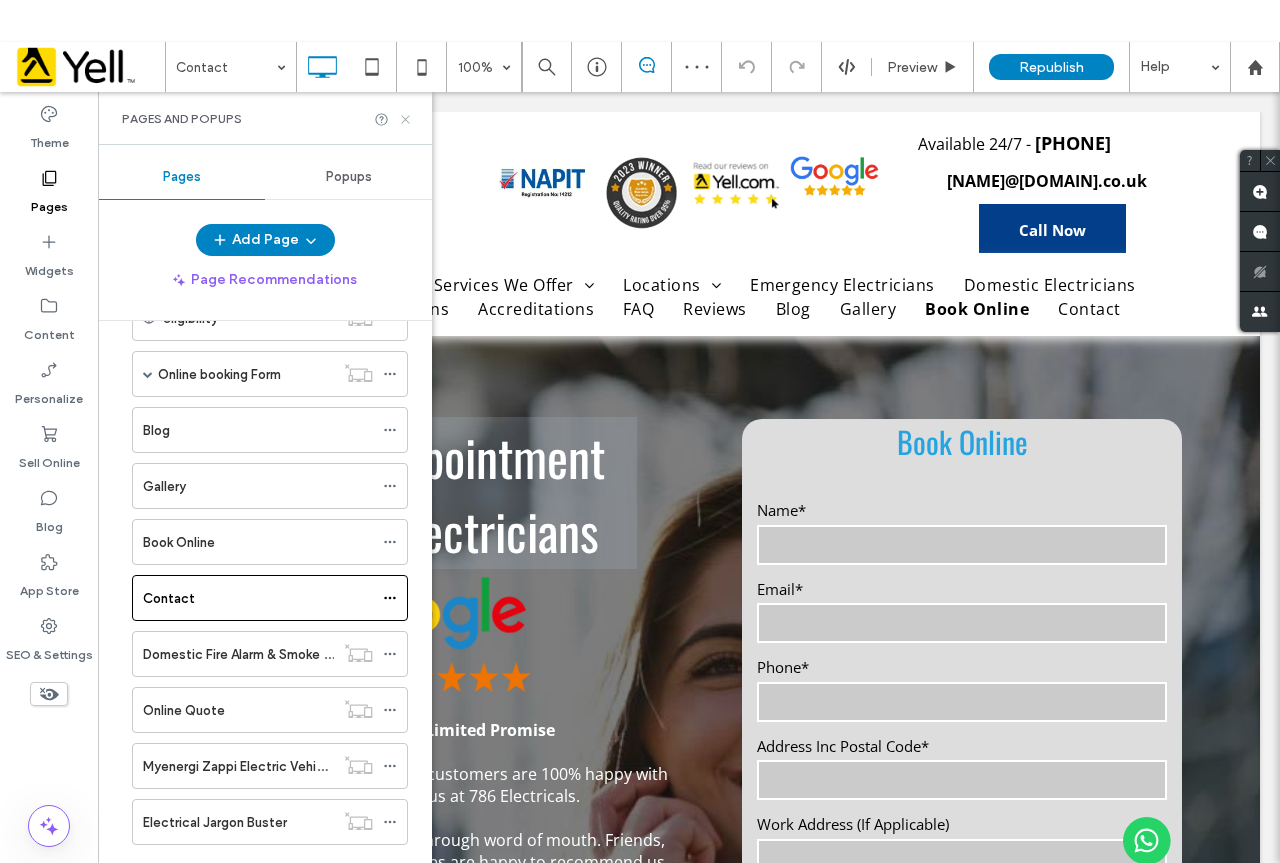 click 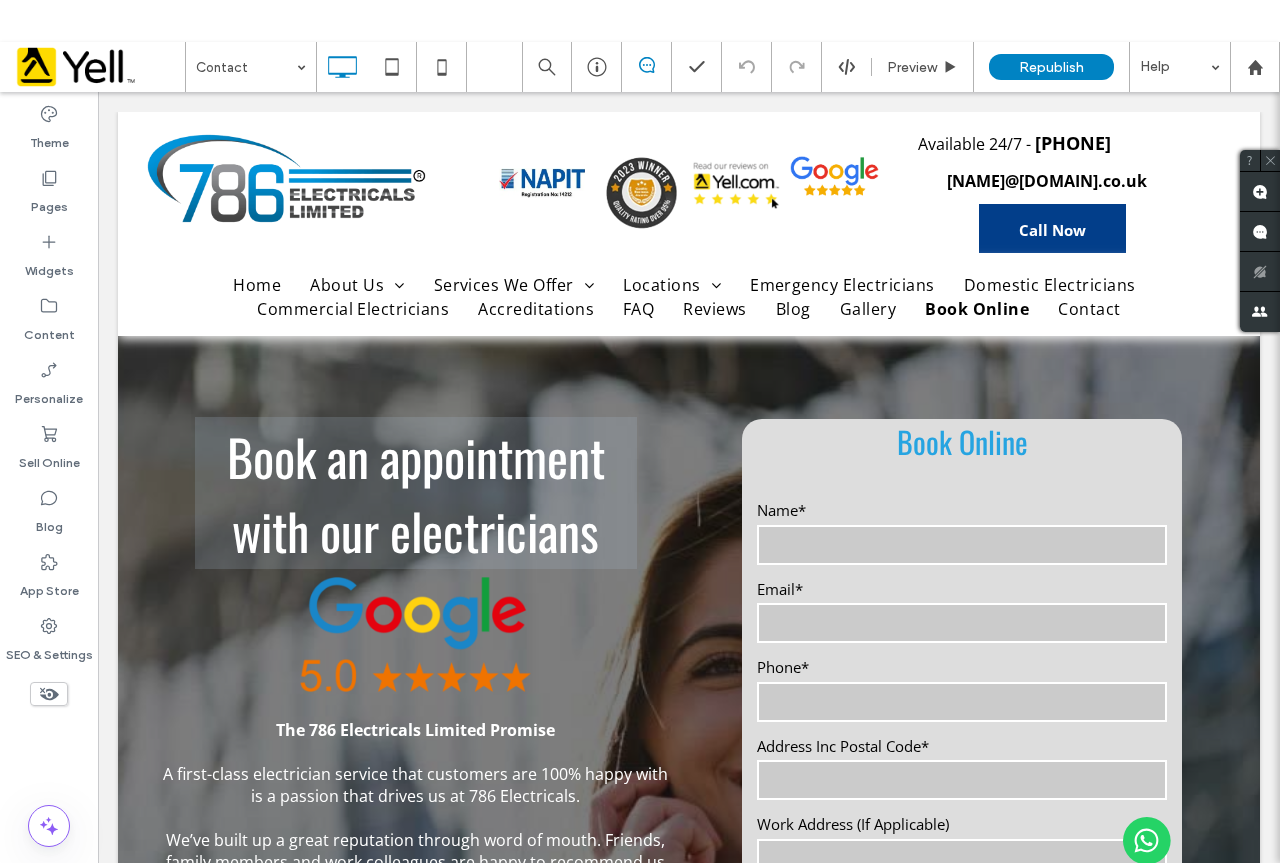 type on "*********" 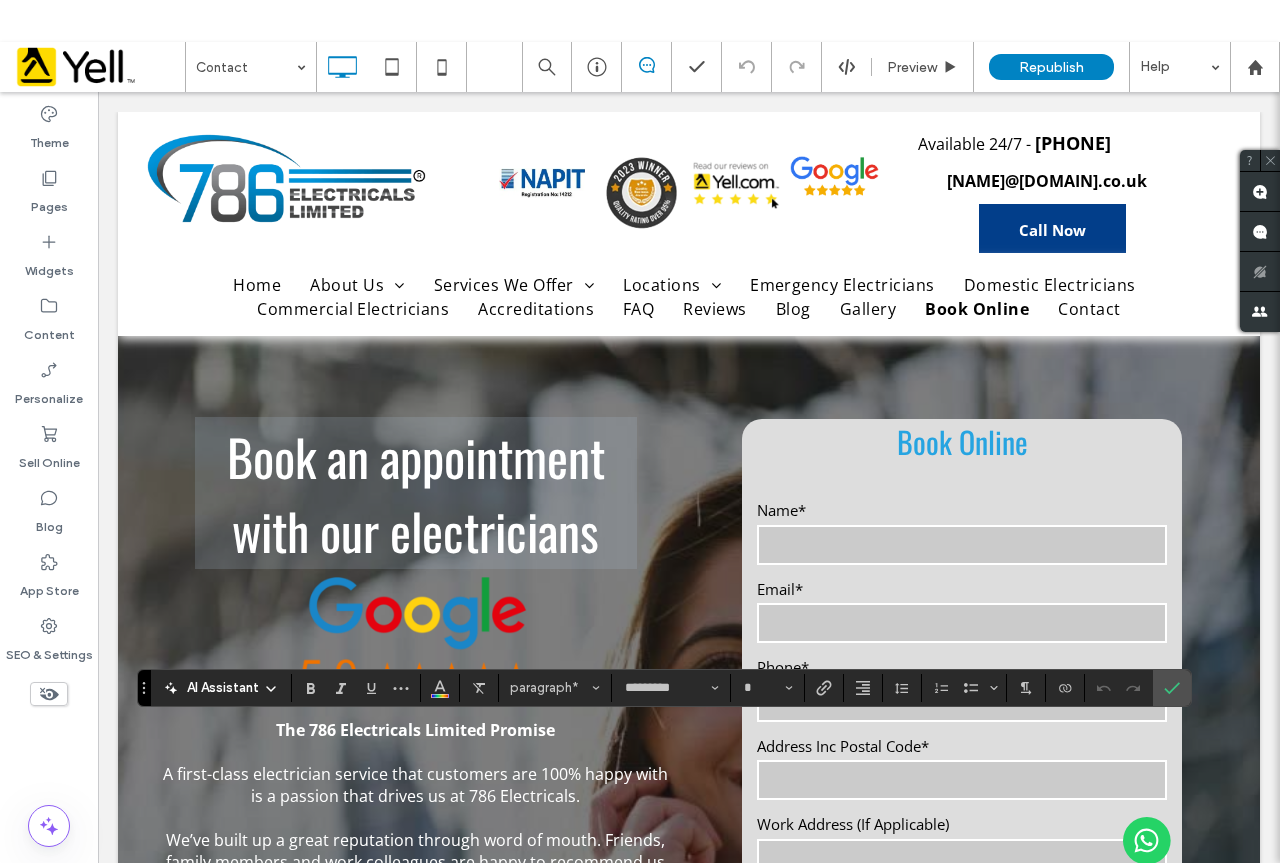 type on "**" 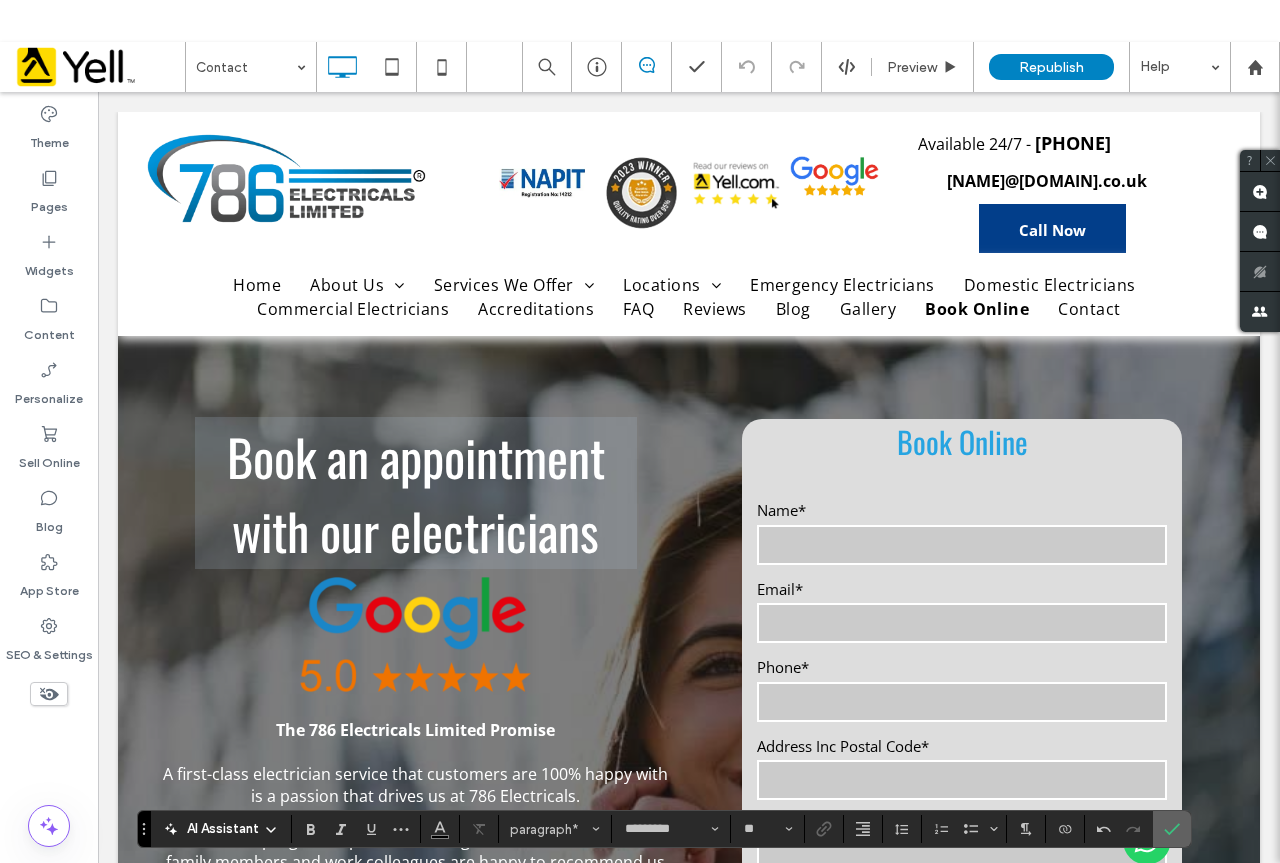 click at bounding box center (1172, 829) 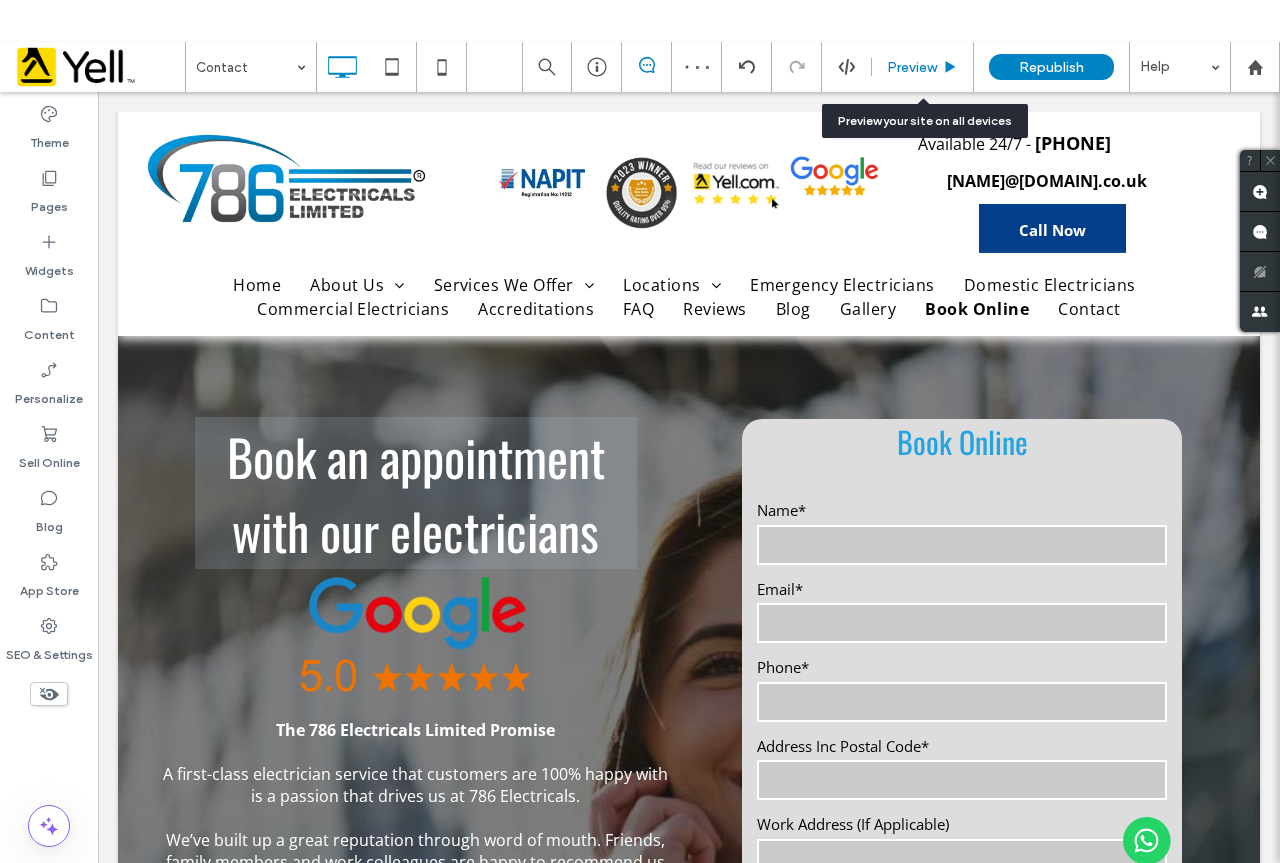 click on "Preview" at bounding box center [912, 67] 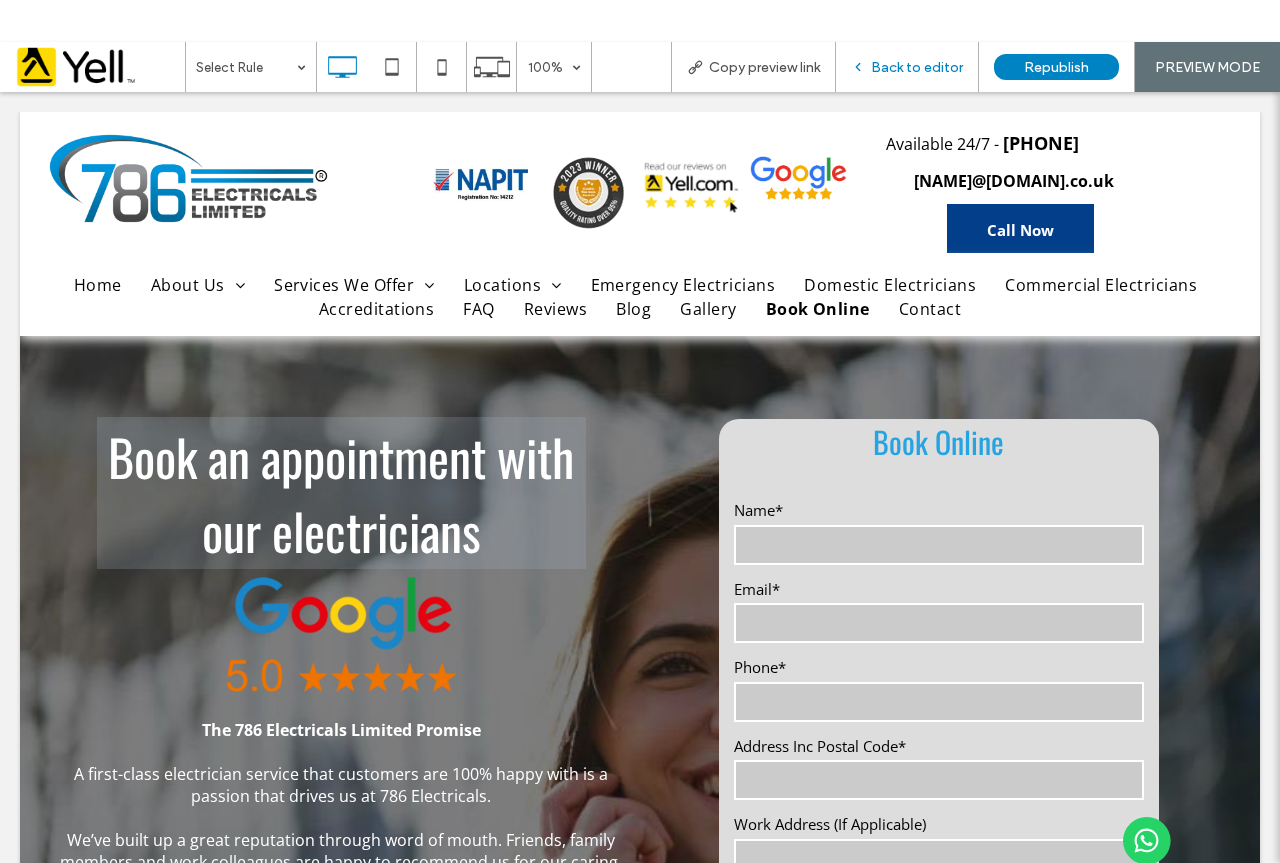 click on "Back to editor" at bounding box center (917, 67) 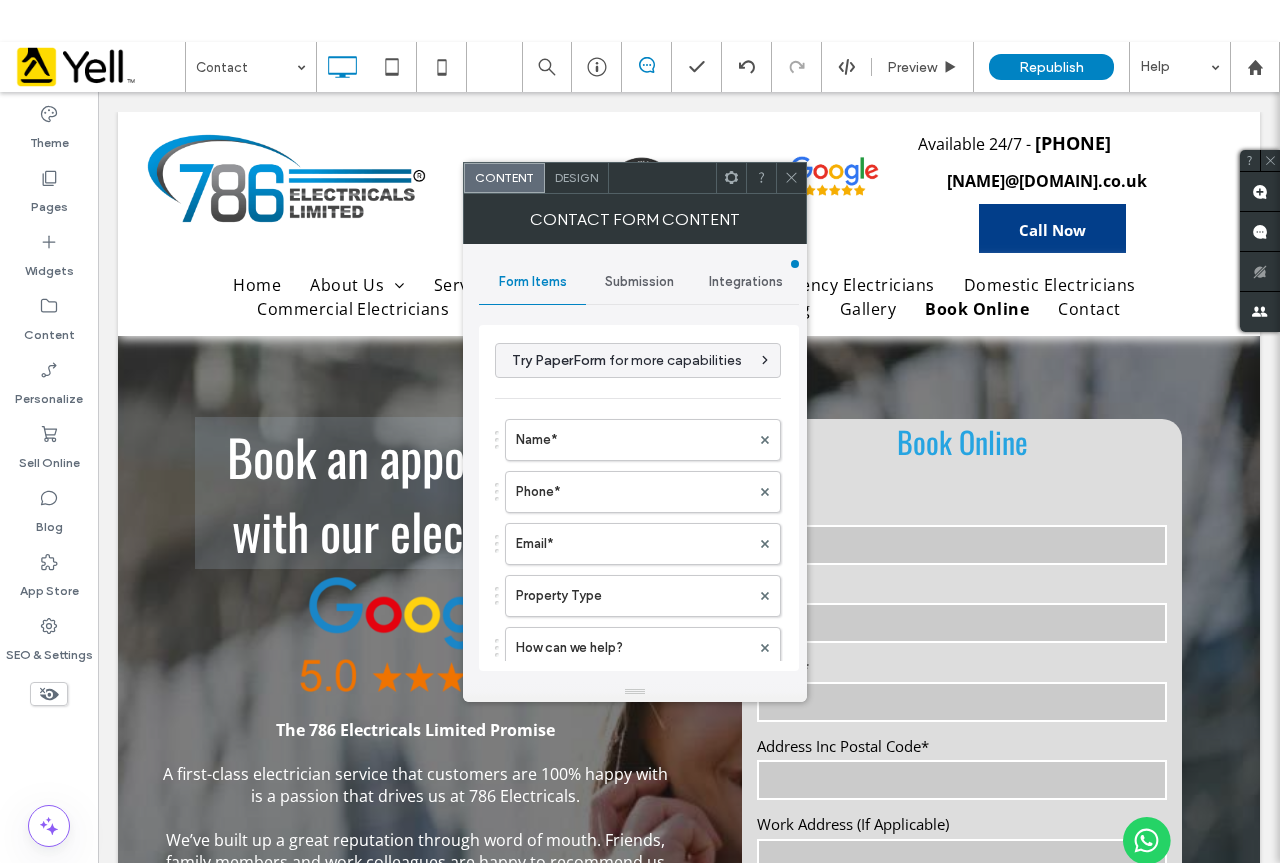 click on "Design" at bounding box center (576, 177) 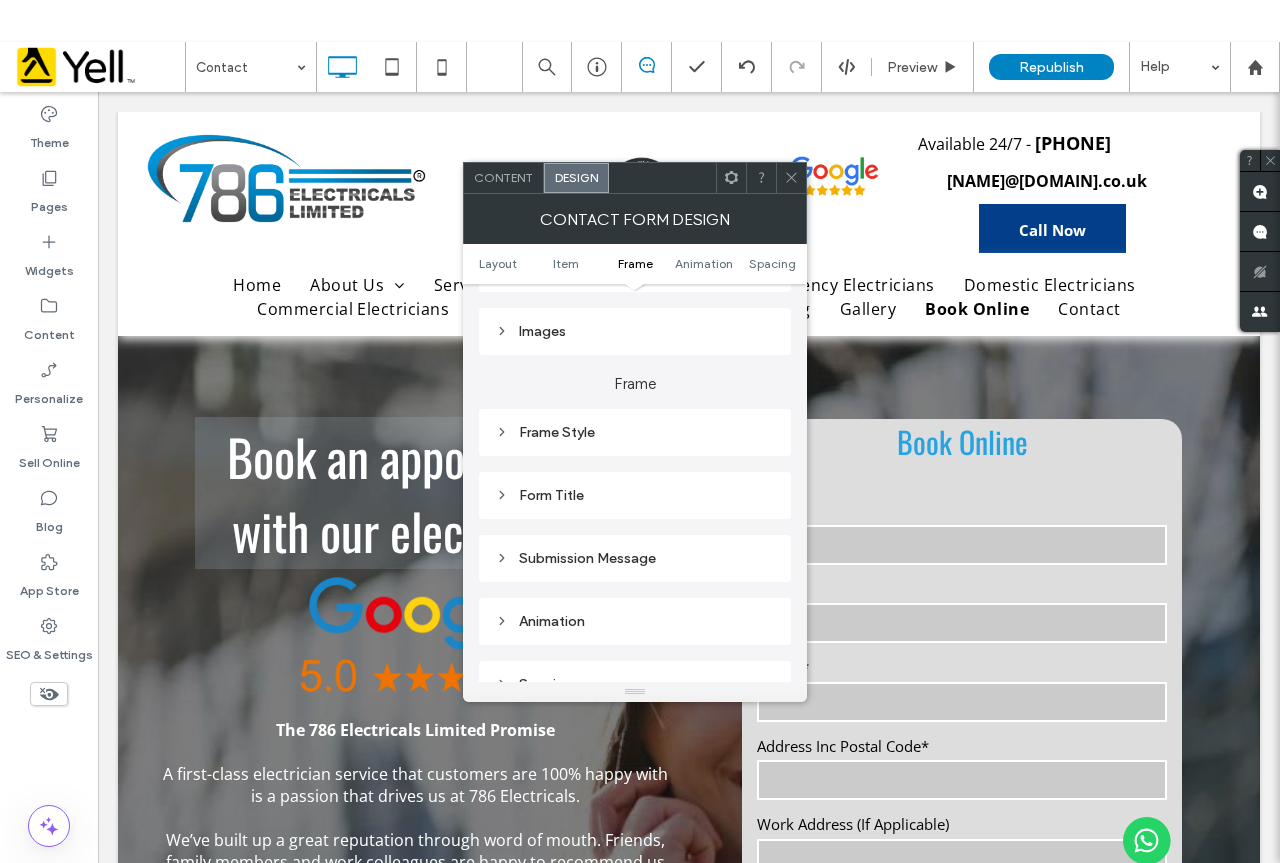 scroll, scrollTop: 600, scrollLeft: 0, axis: vertical 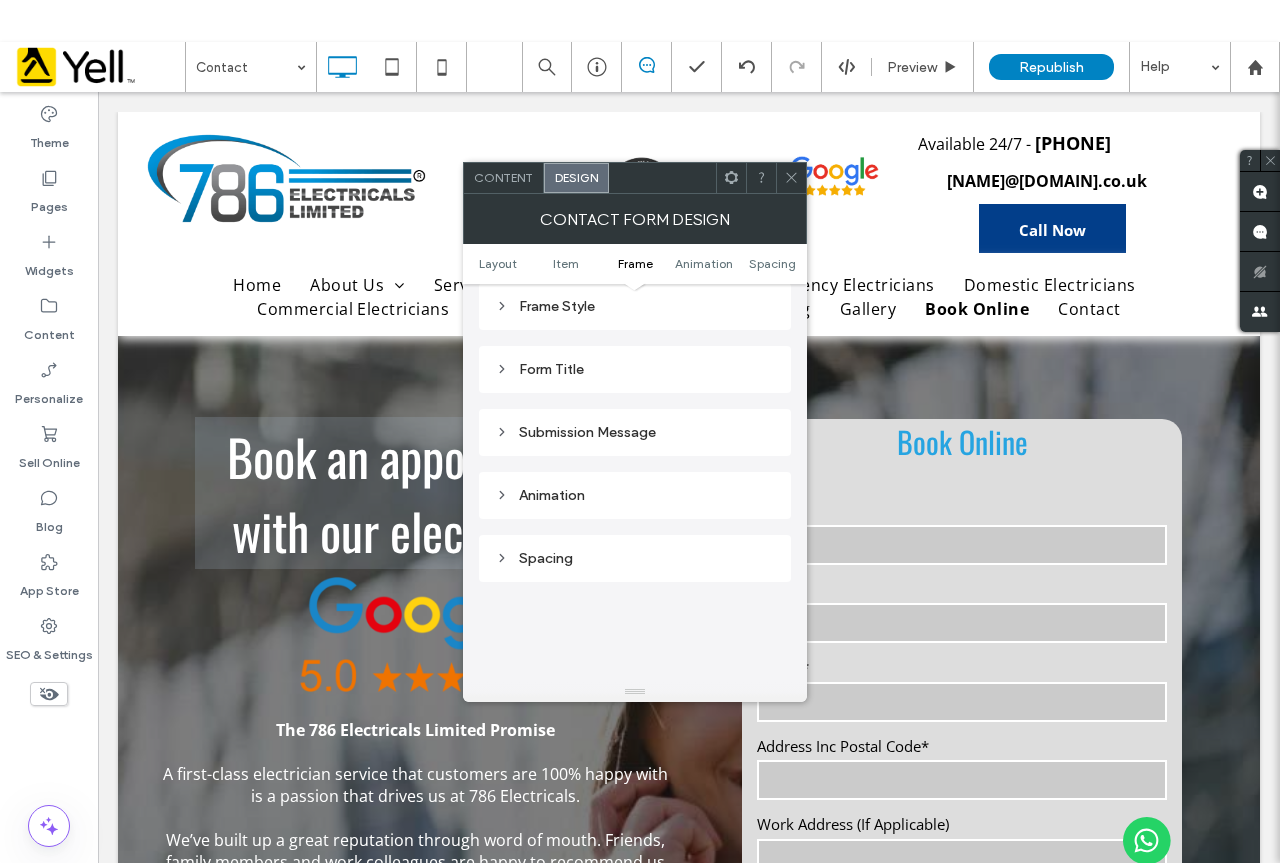 click on "Spacing" at bounding box center (635, 558) 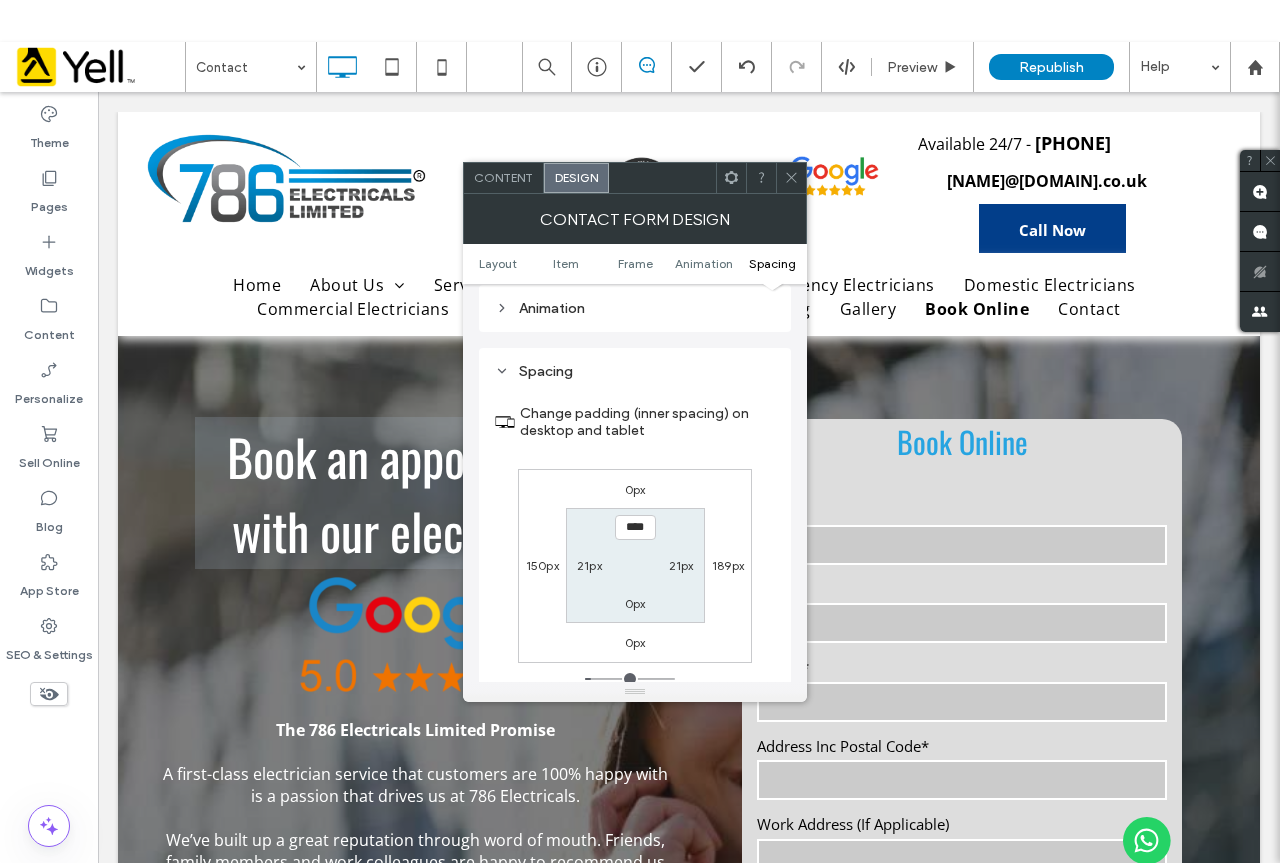 scroll, scrollTop: 1000, scrollLeft: 0, axis: vertical 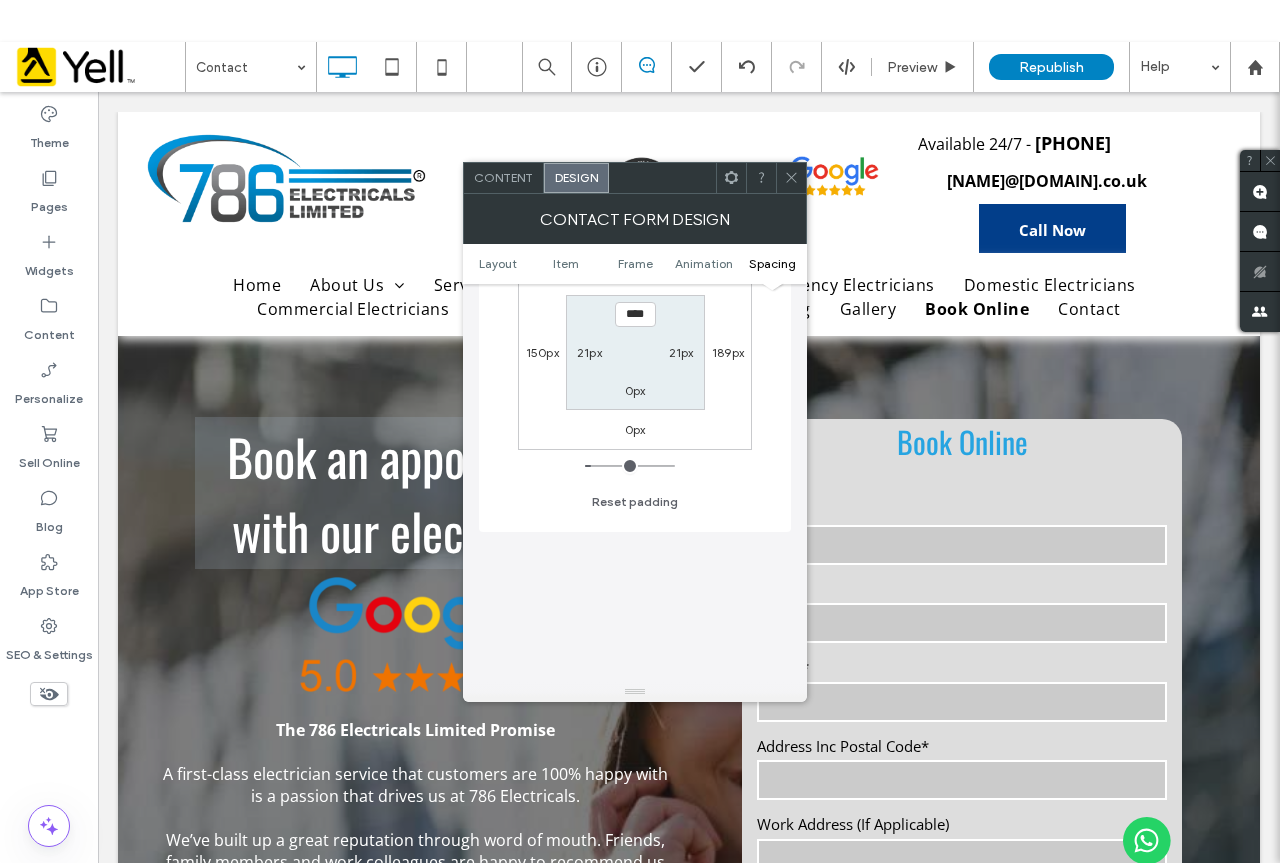 click on "150px" at bounding box center (542, 352) 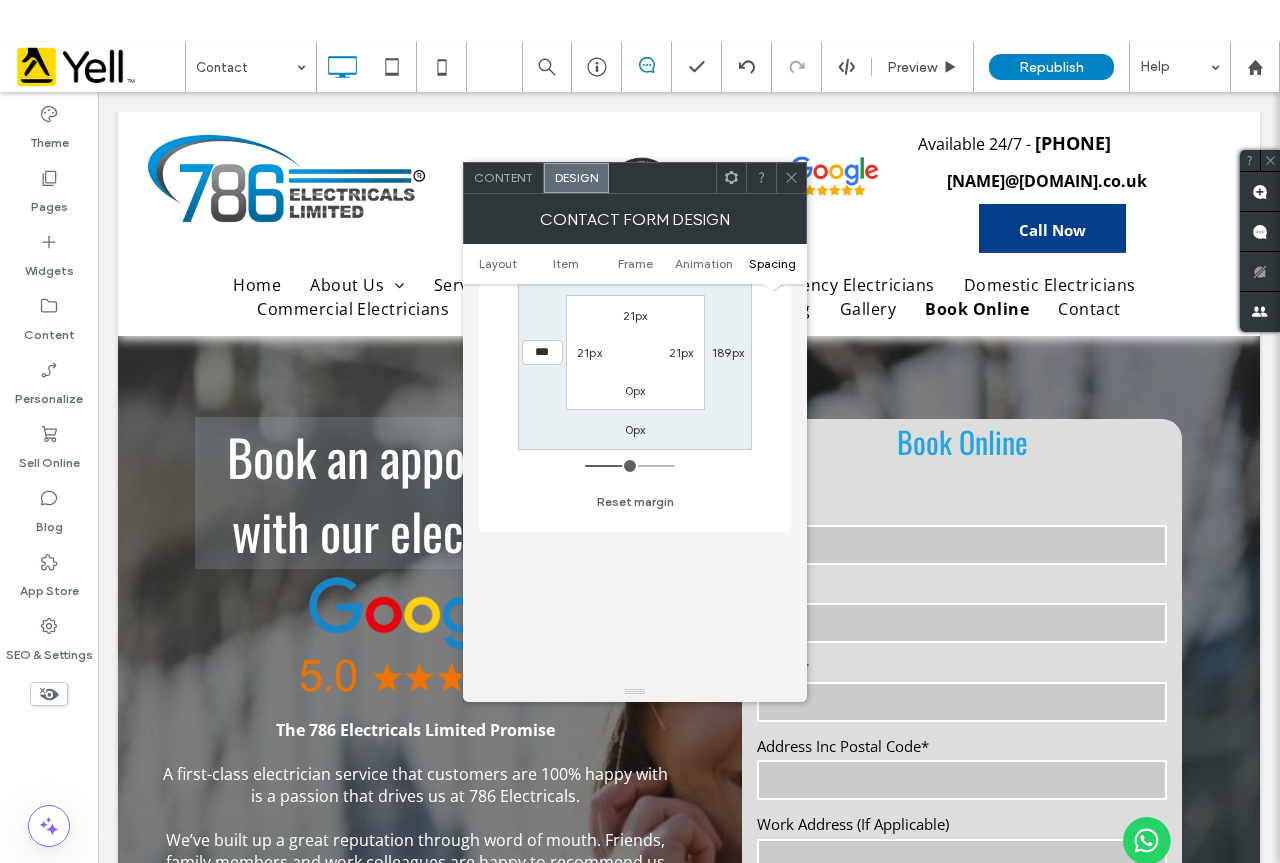 type on "***" 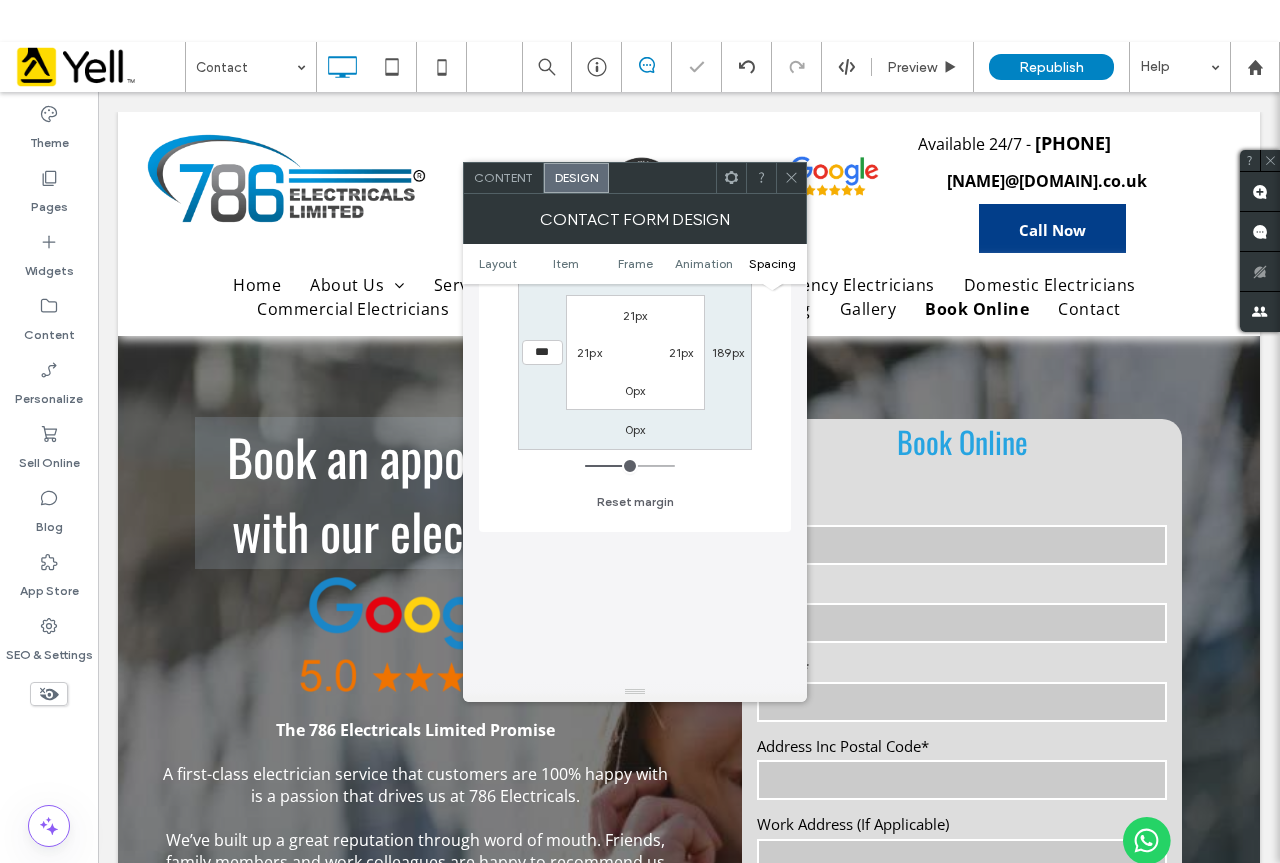 type on "***" 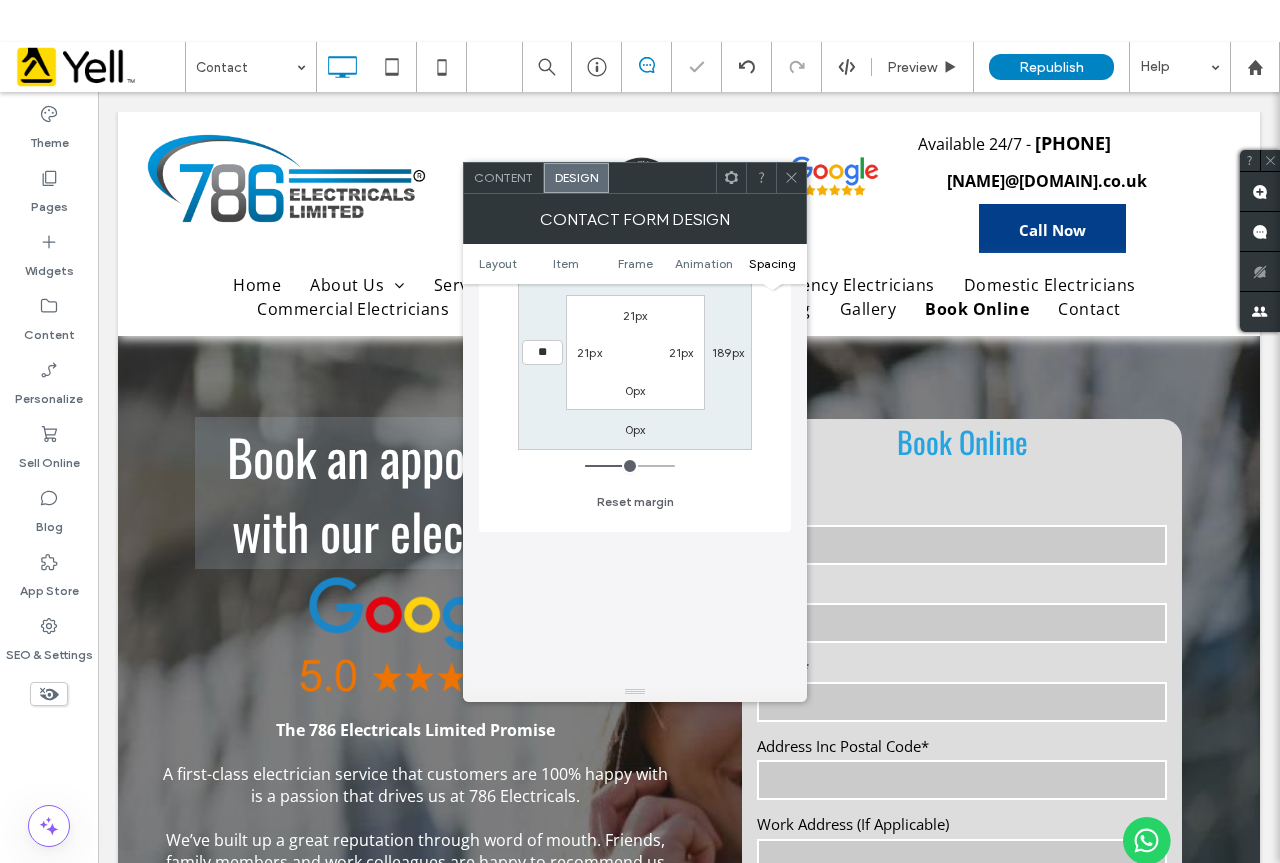 type on "*" 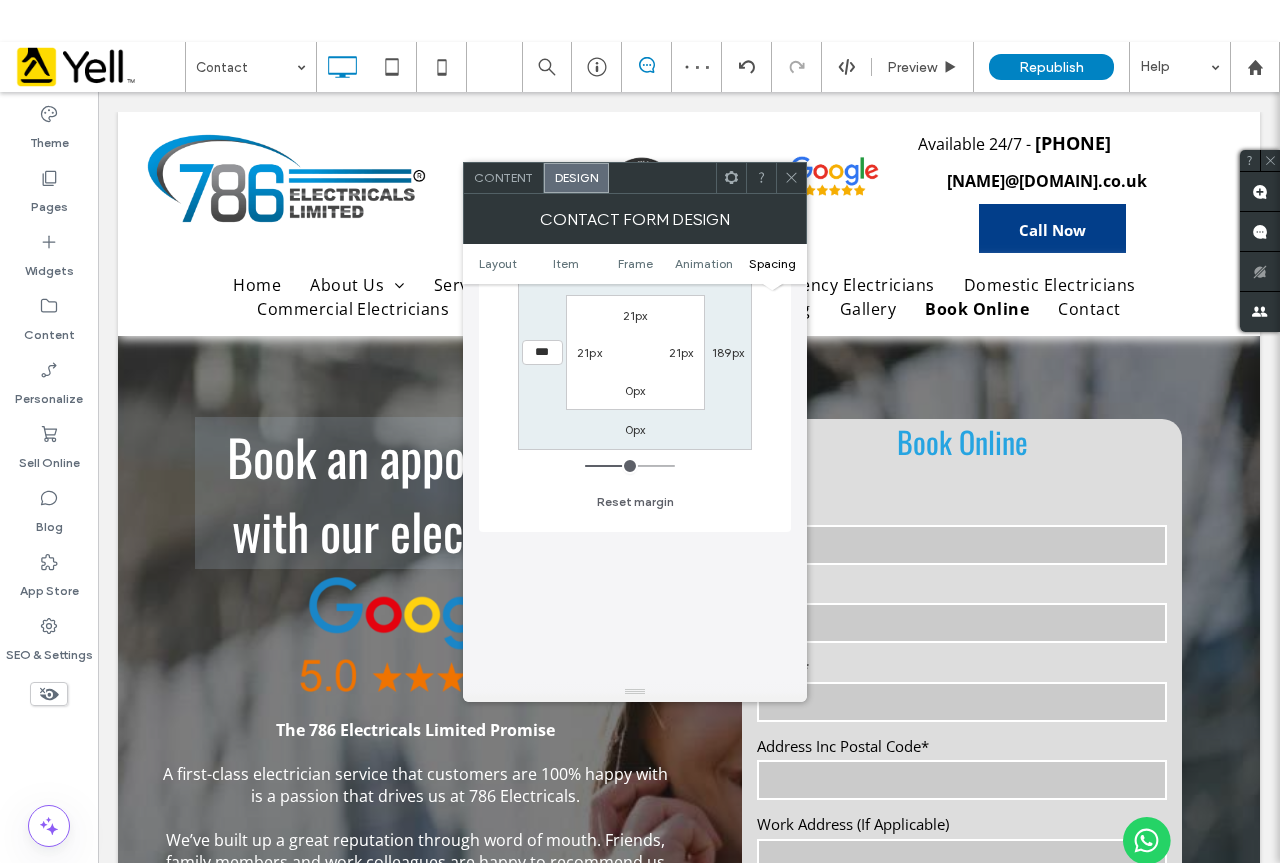 type on "***" 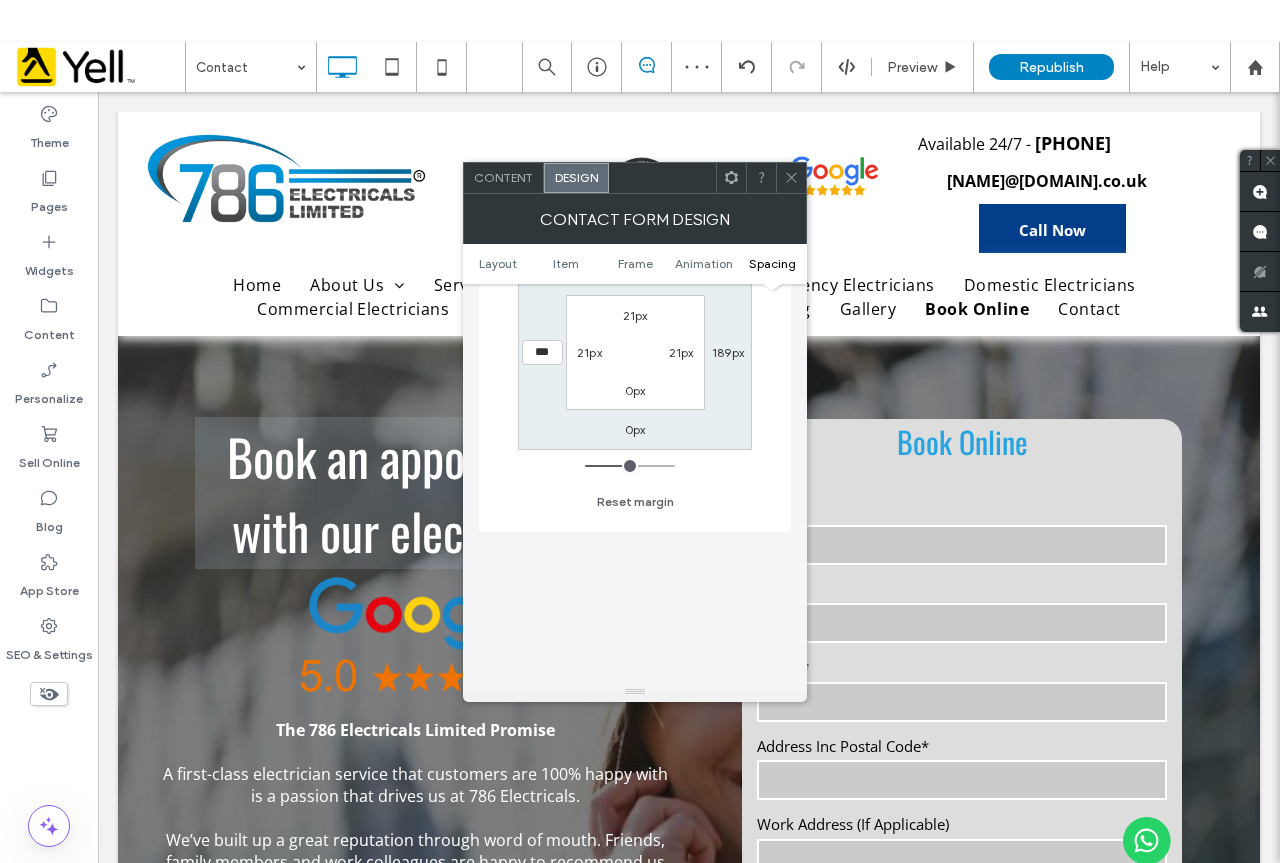 type on "***" 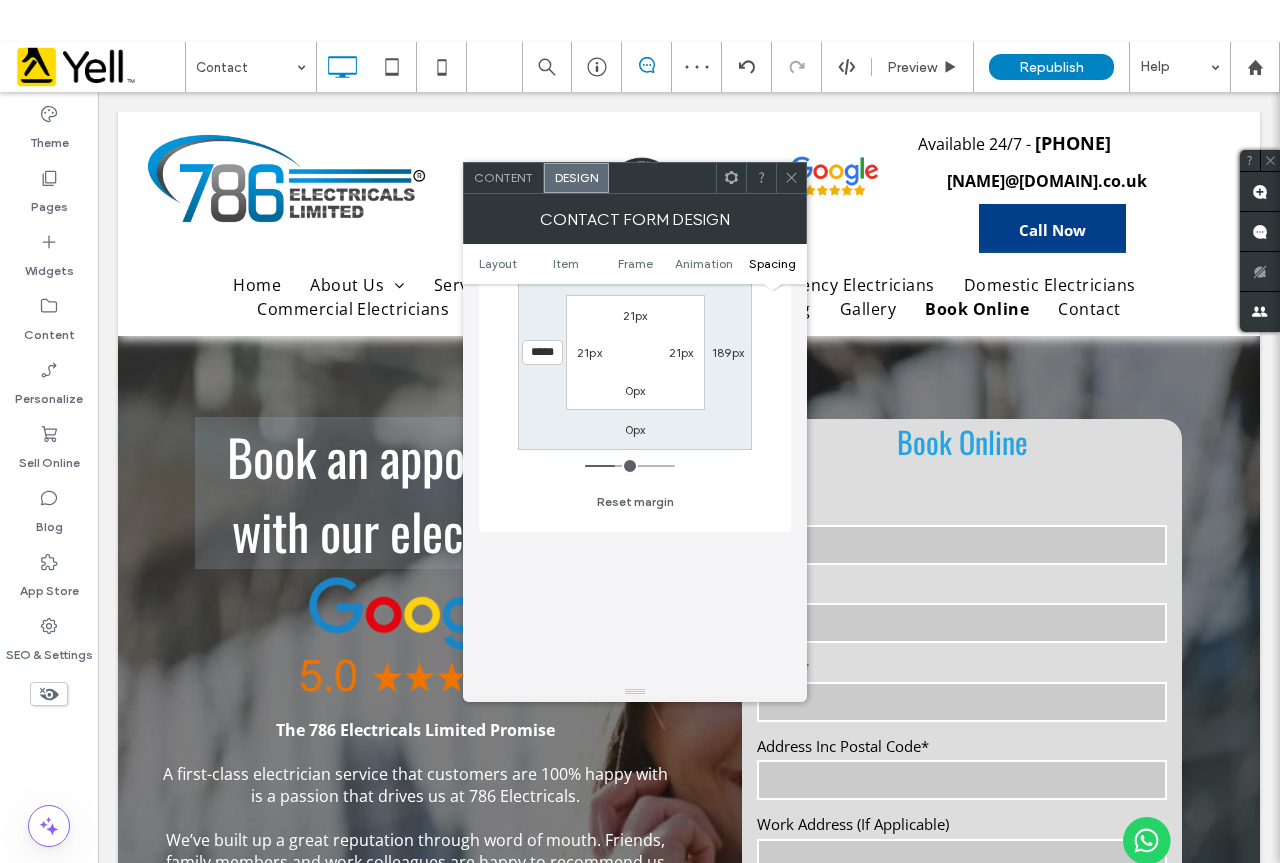 click 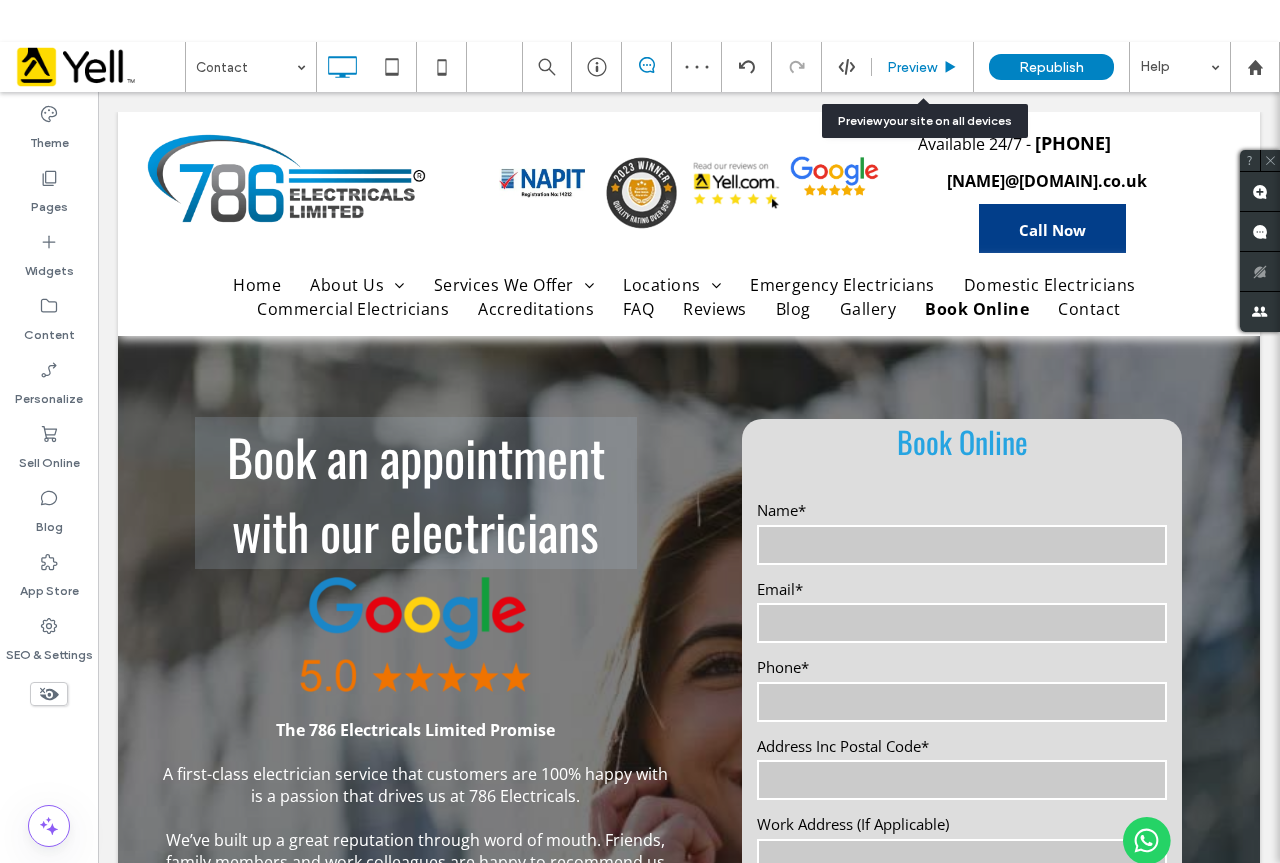 click on "Preview" at bounding box center (912, 67) 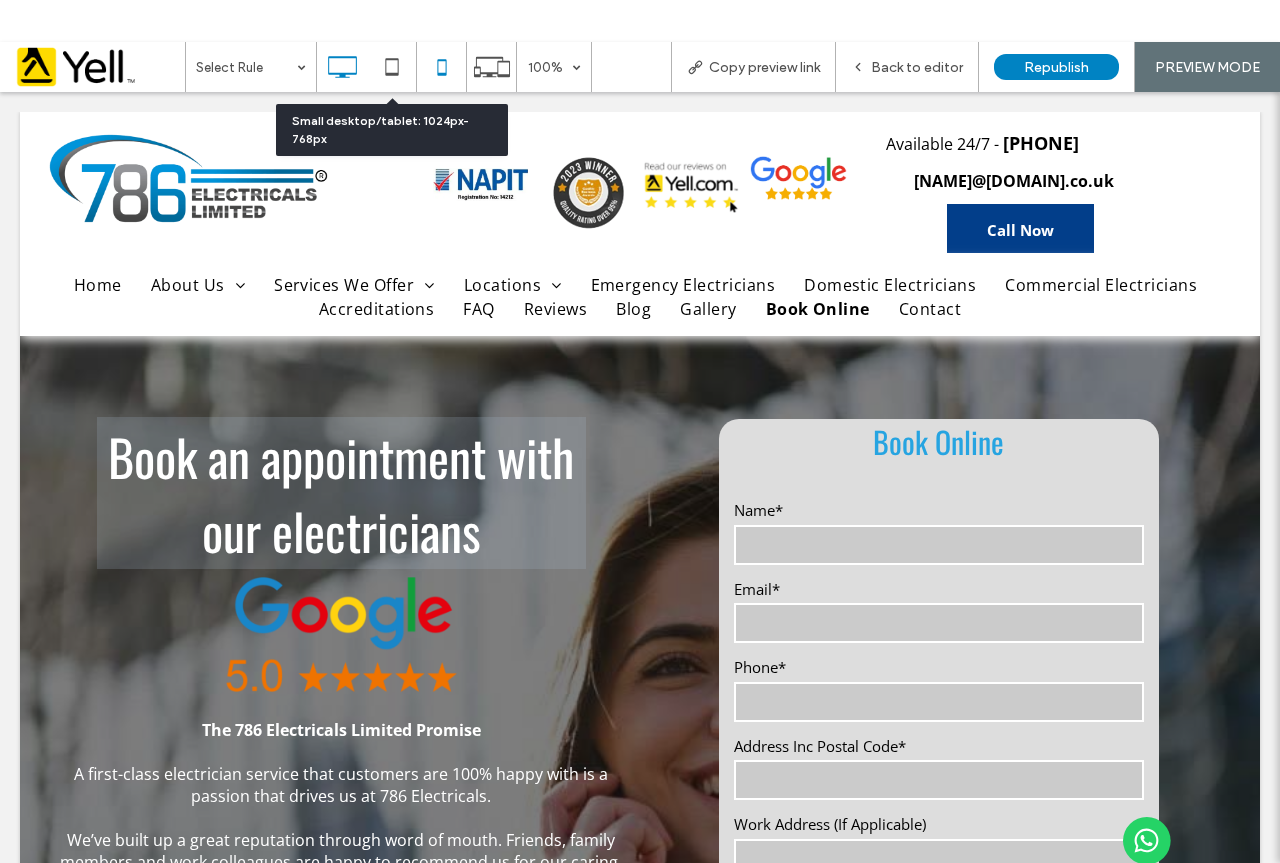 click 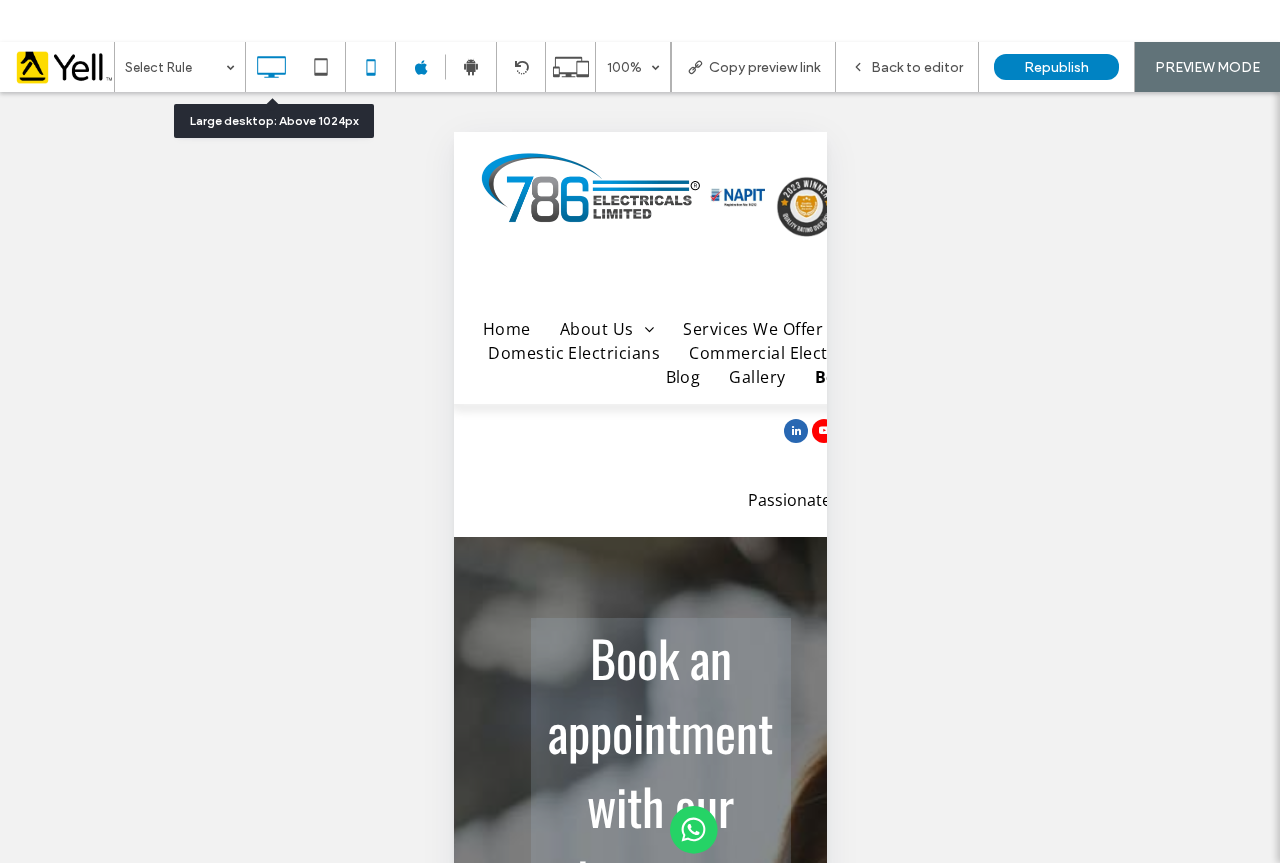 click 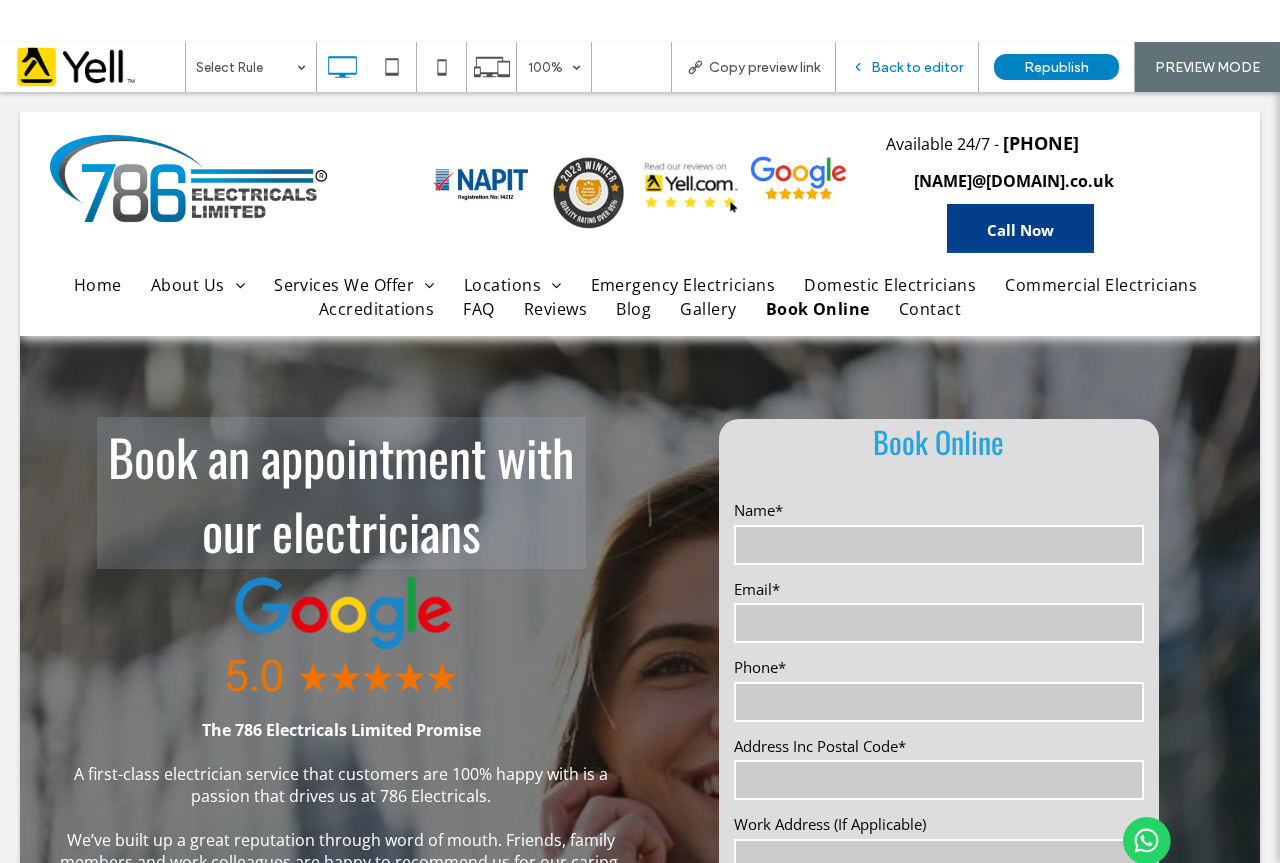click on "Back to editor" at bounding box center [917, 67] 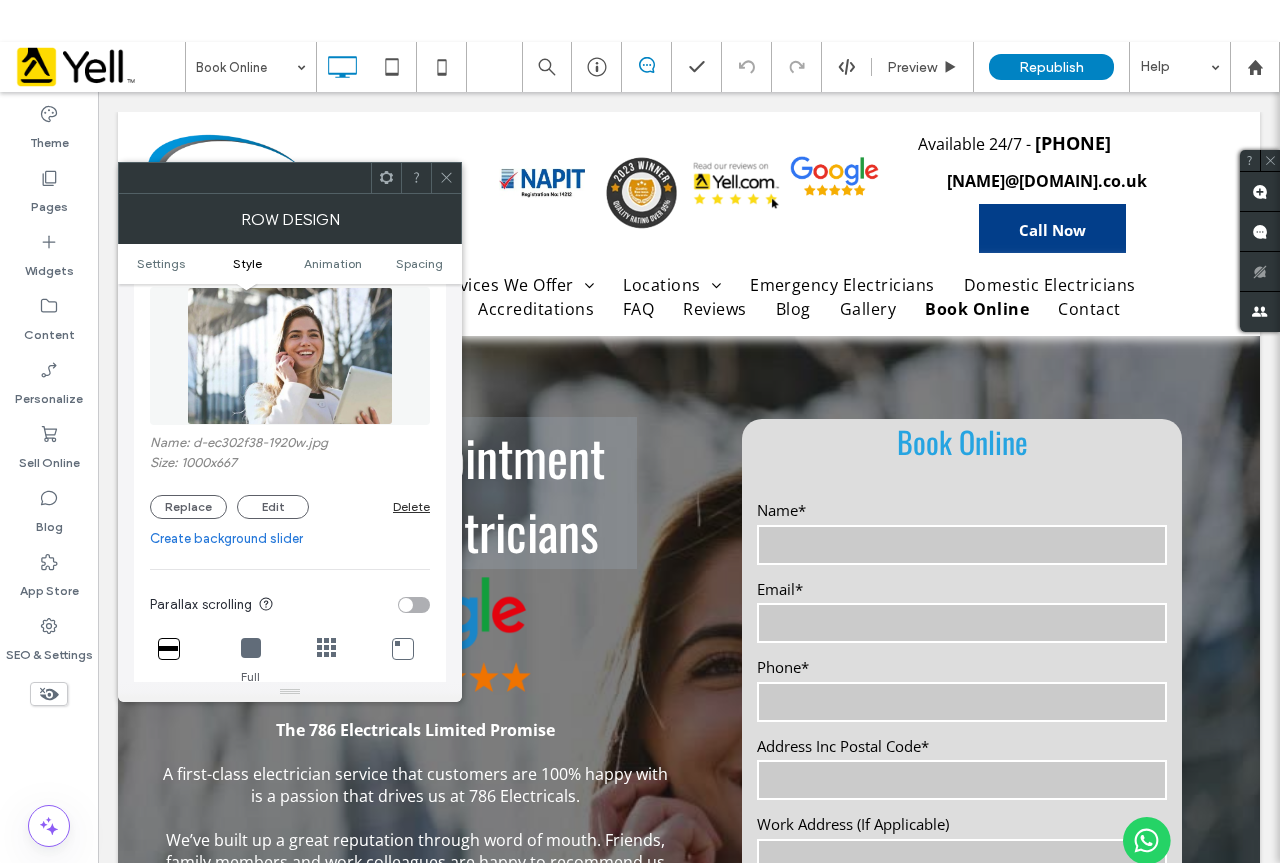 scroll, scrollTop: 300, scrollLeft: 0, axis: vertical 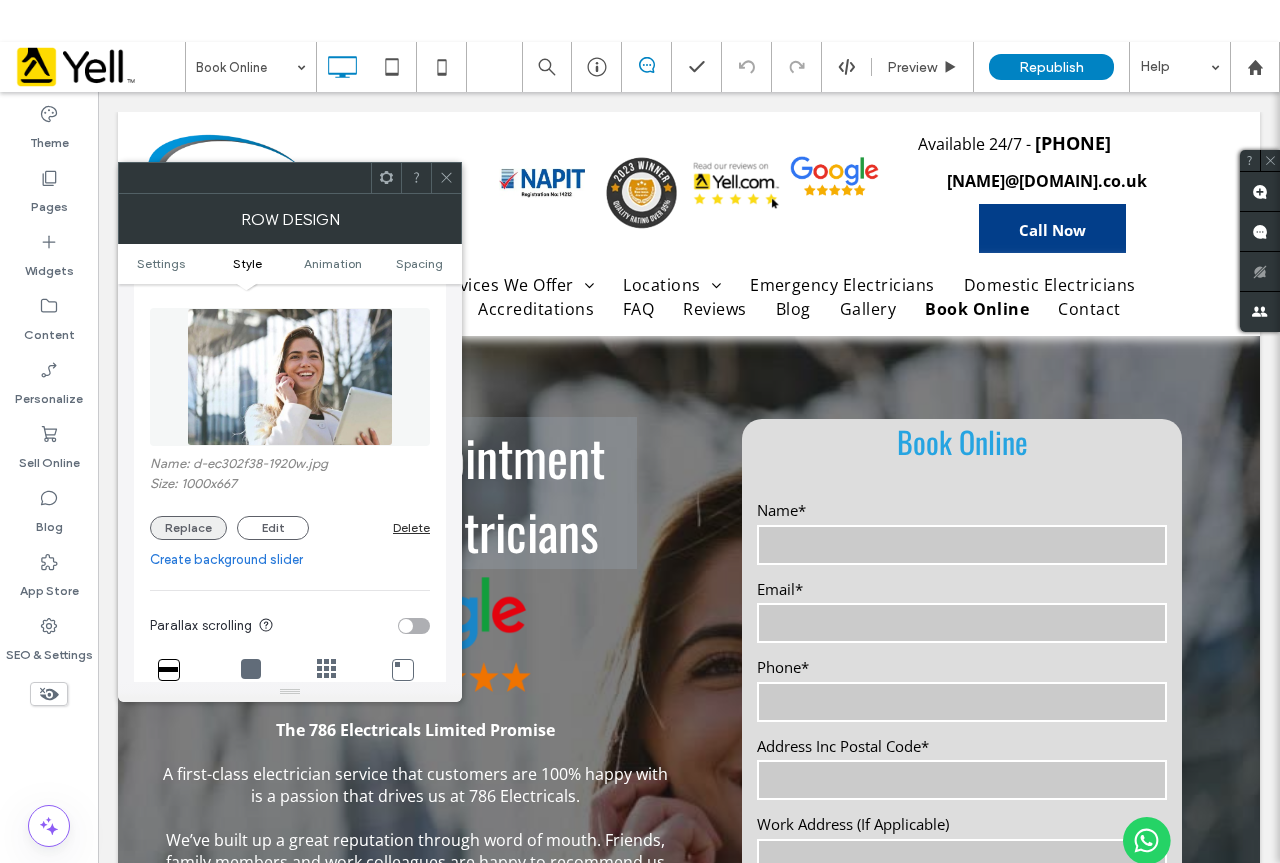 click on "Replace" at bounding box center [188, 528] 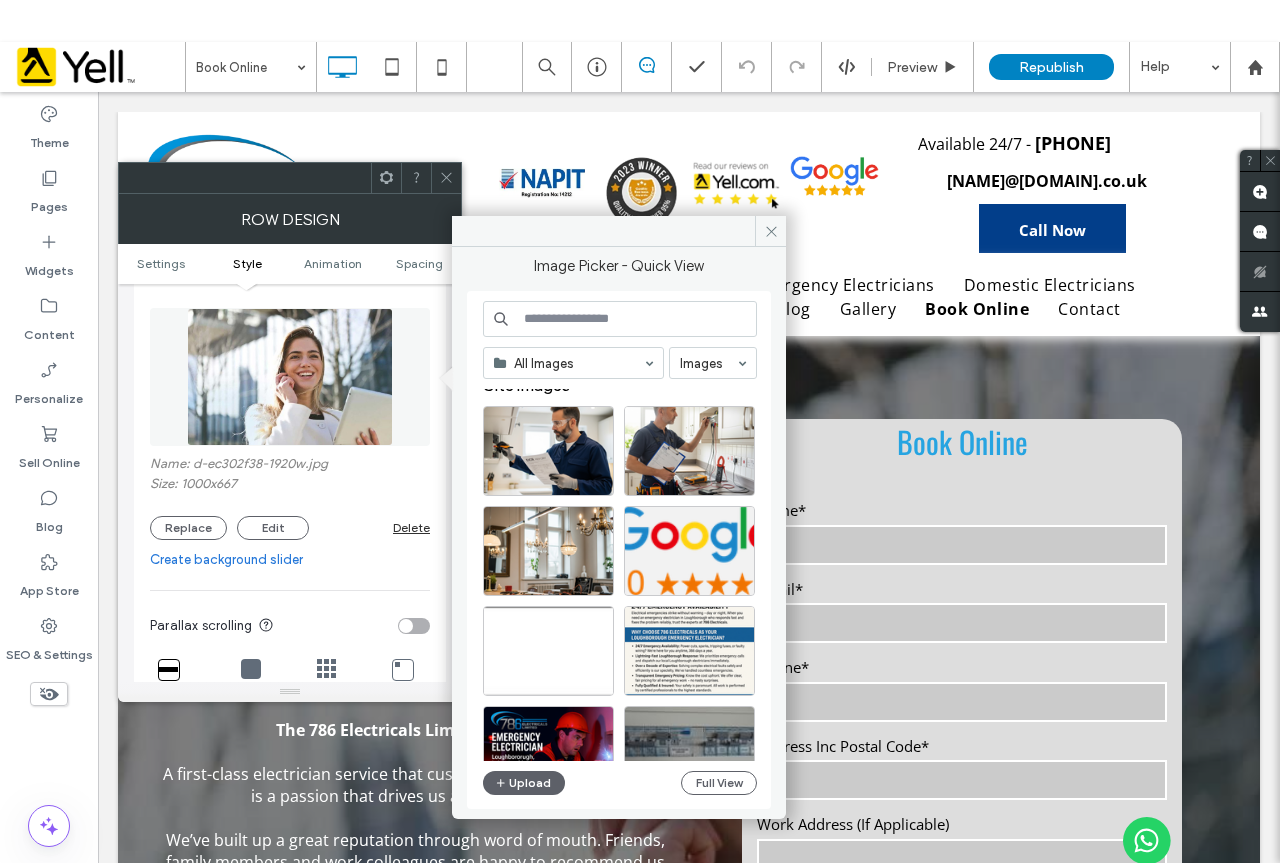scroll, scrollTop: 0, scrollLeft: 0, axis: both 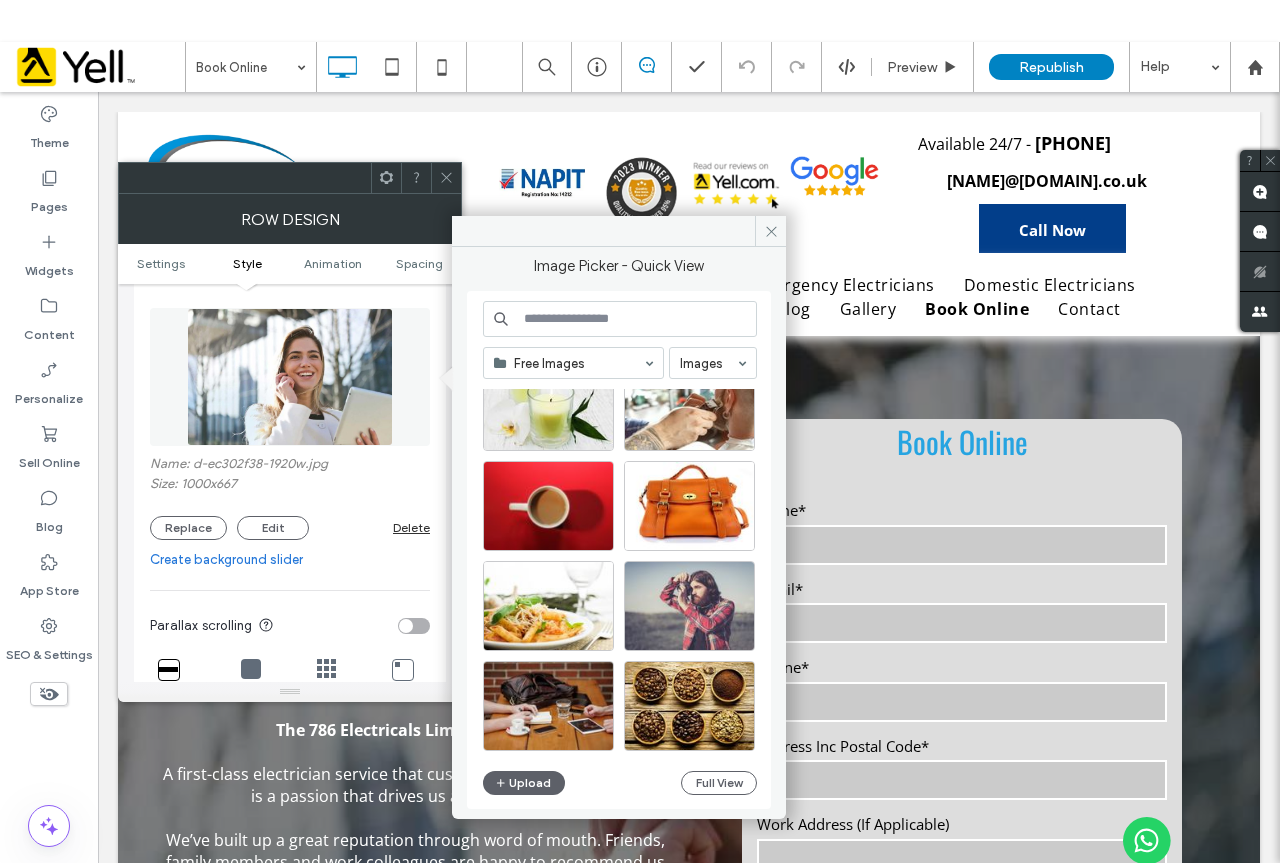 drag, startPoint x: 572, startPoint y: 322, endPoint x: 607, endPoint y: 322, distance: 35 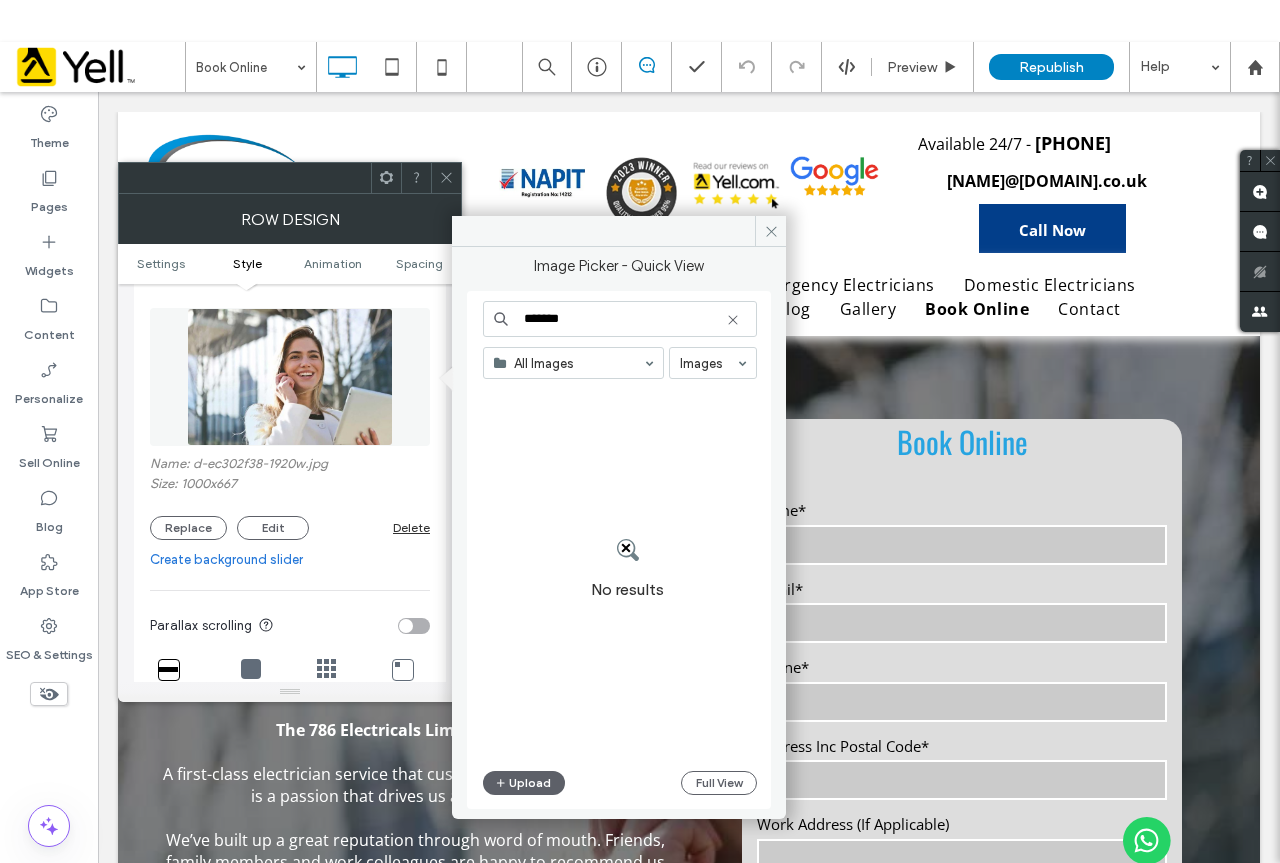 drag, startPoint x: 599, startPoint y: 309, endPoint x: 449, endPoint y: 328, distance: 151.19855 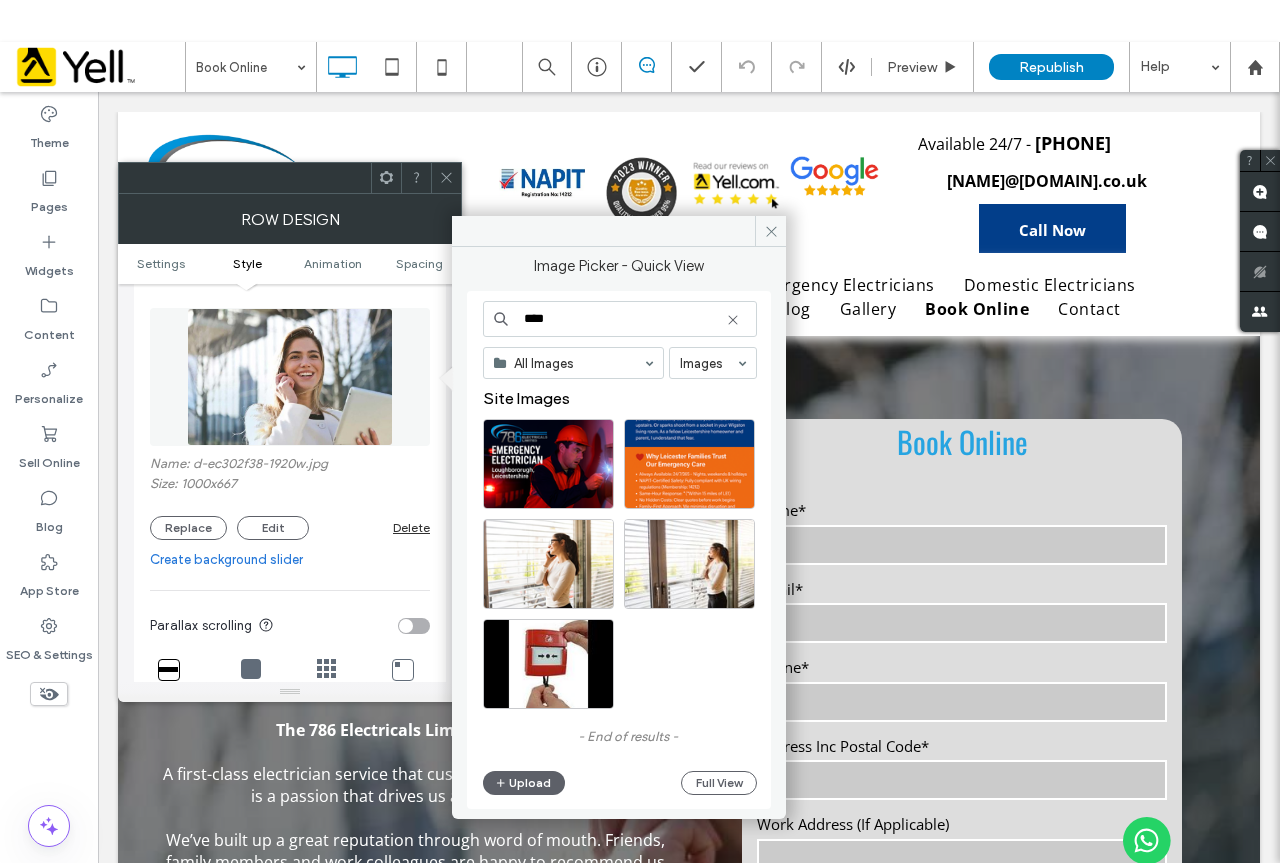 drag, startPoint x: 570, startPoint y: 321, endPoint x: 467, endPoint y: 319, distance: 103.01942 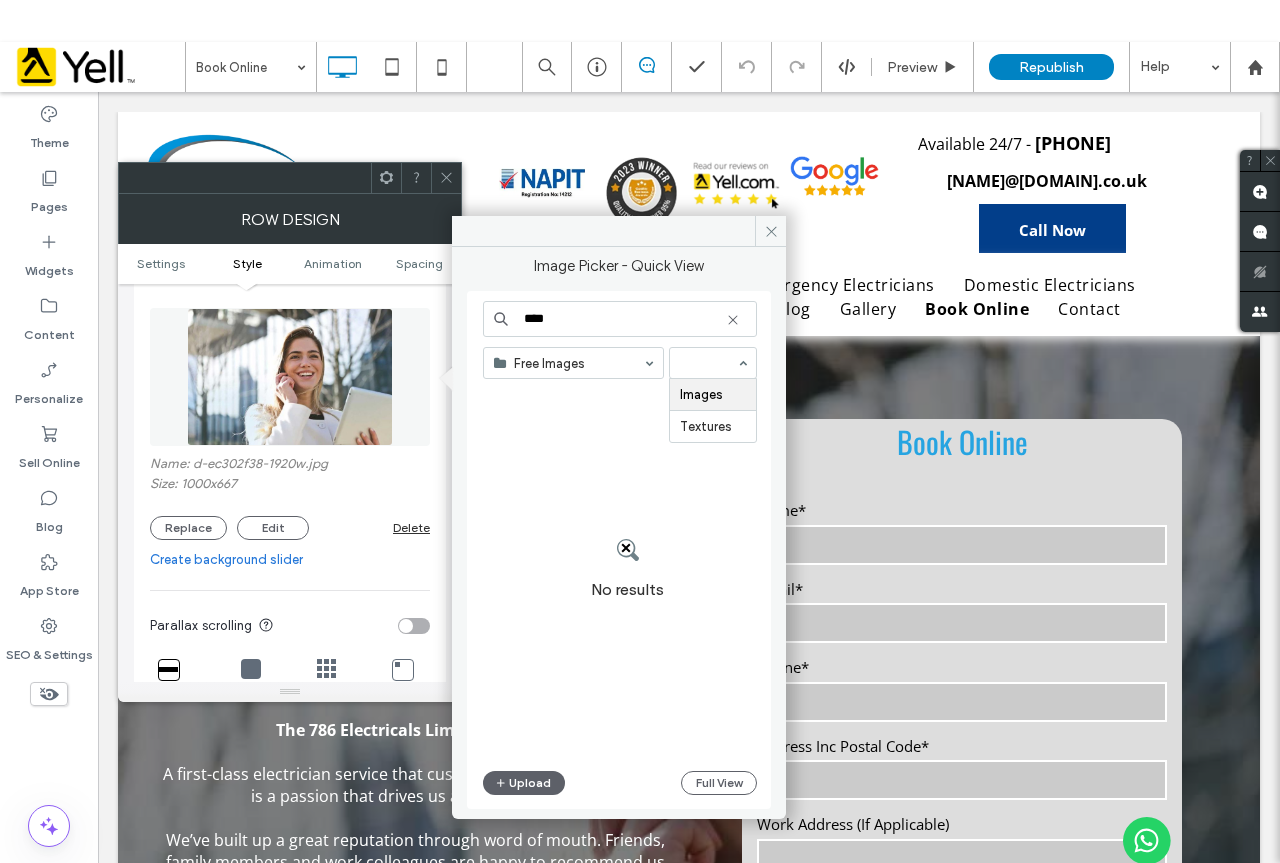click at bounding box center (708, 363) 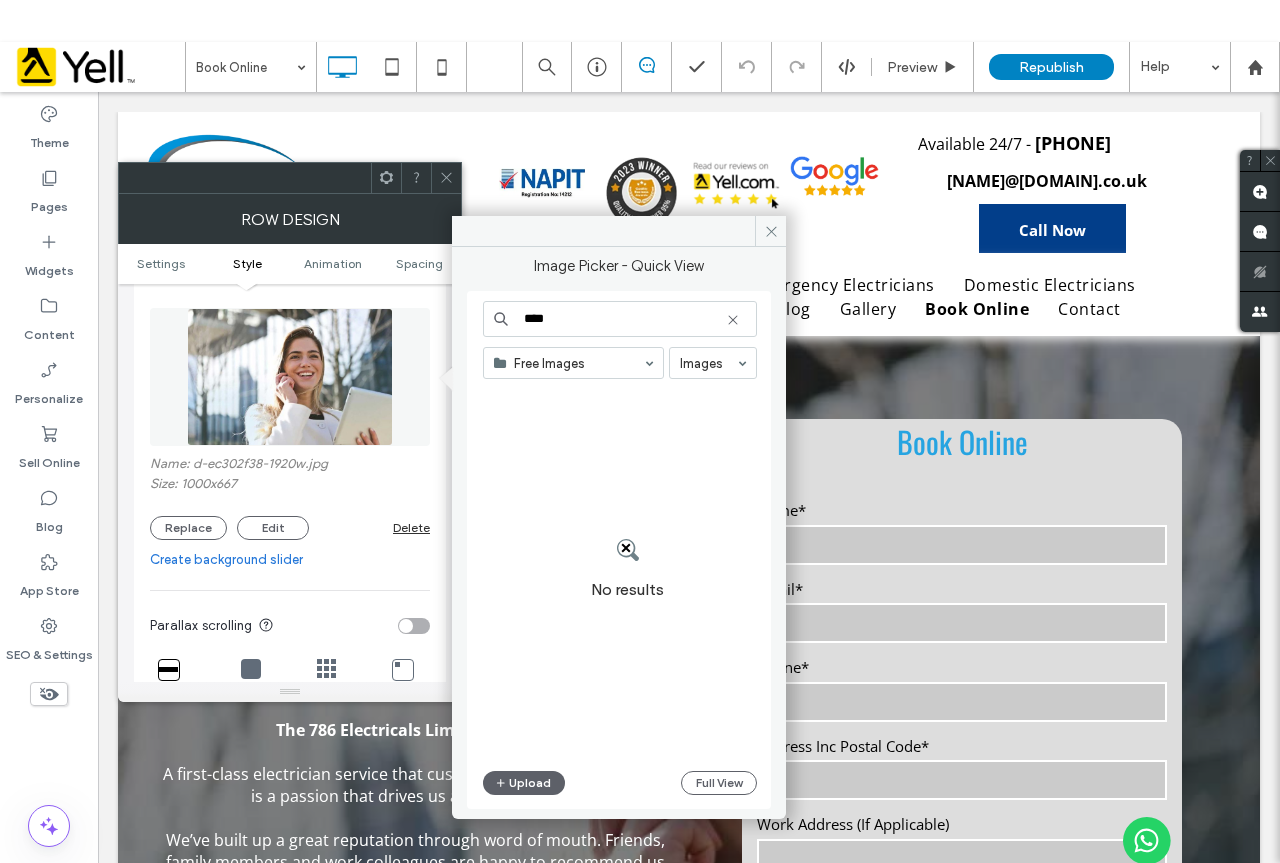 click on "****" at bounding box center (620, 319) 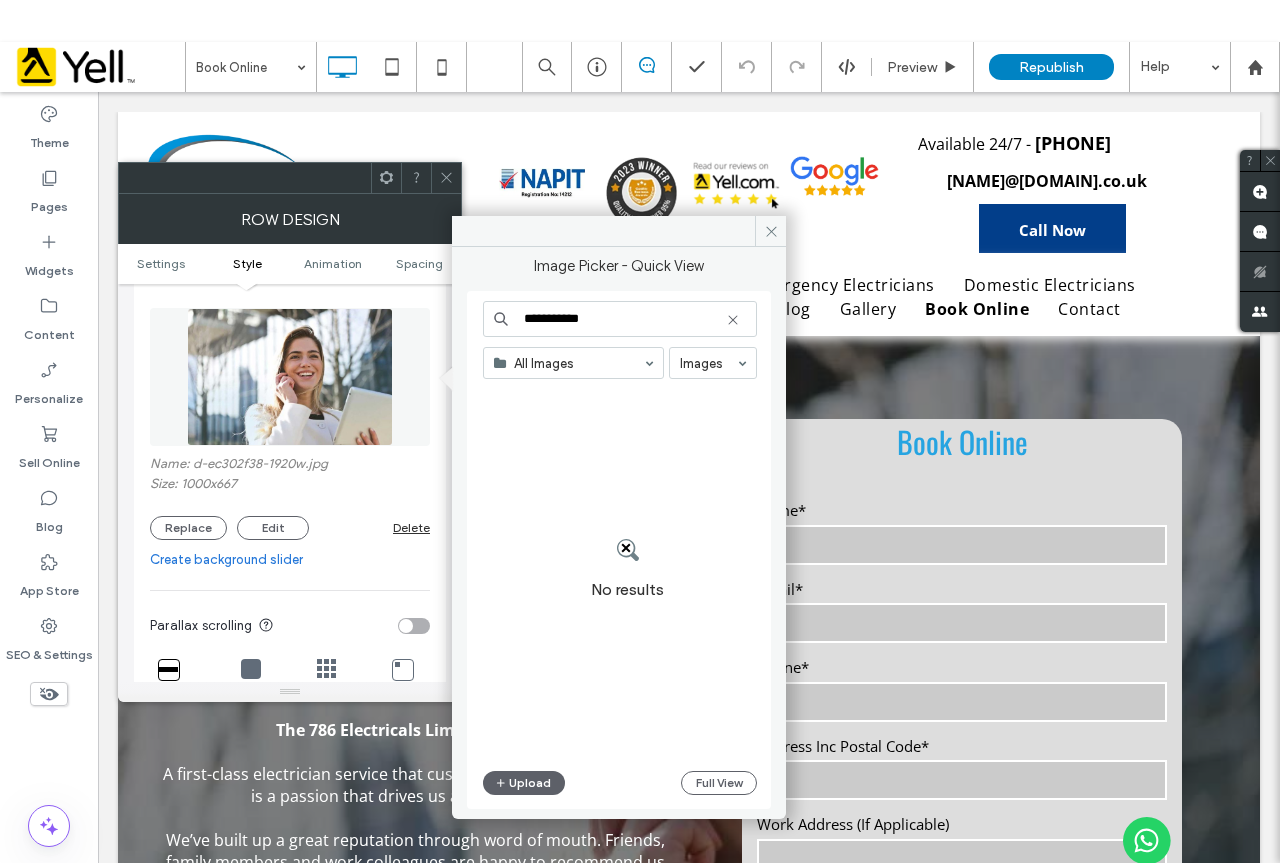 drag, startPoint x: 612, startPoint y: 317, endPoint x: 477, endPoint y: 313, distance: 135.05925 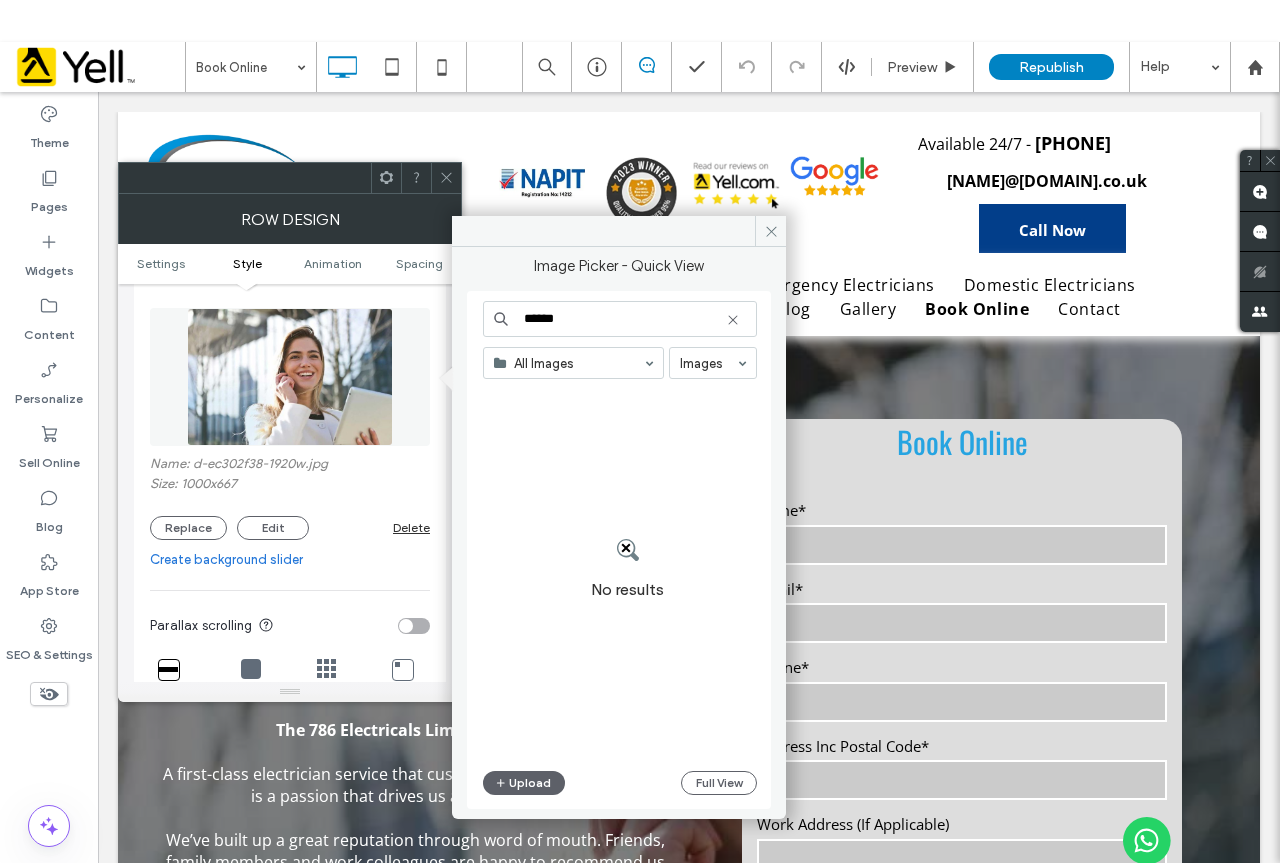 type on "******" 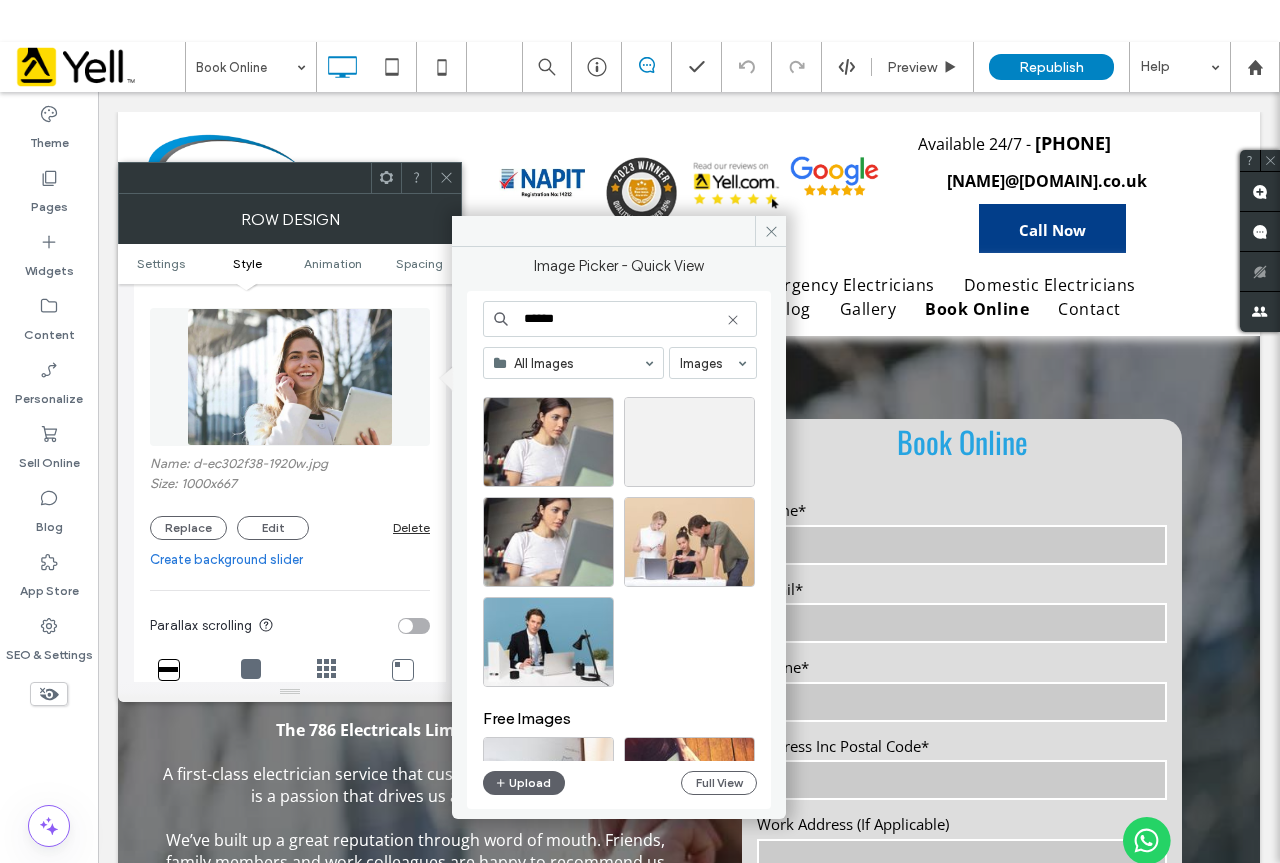 scroll, scrollTop: 0, scrollLeft: 0, axis: both 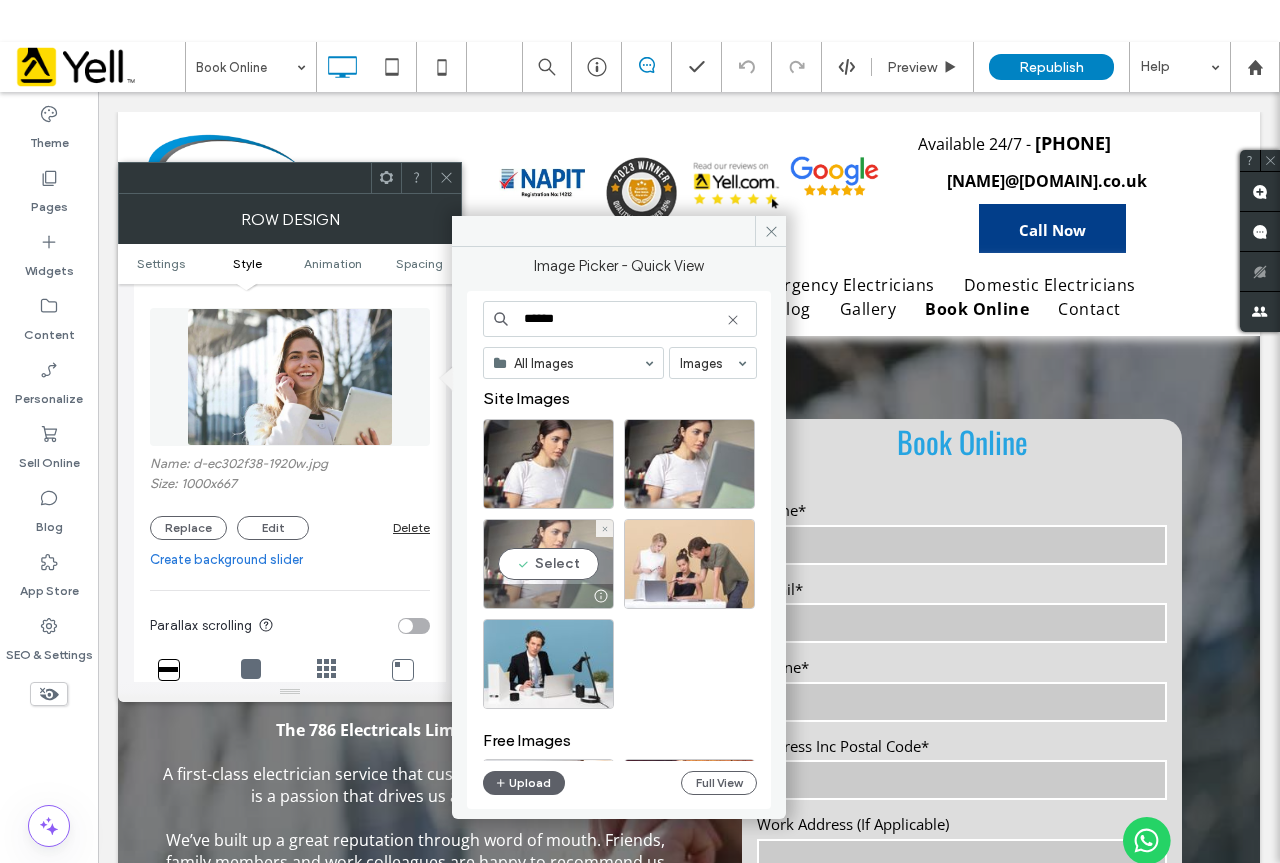 click on "Select" at bounding box center (548, 564) 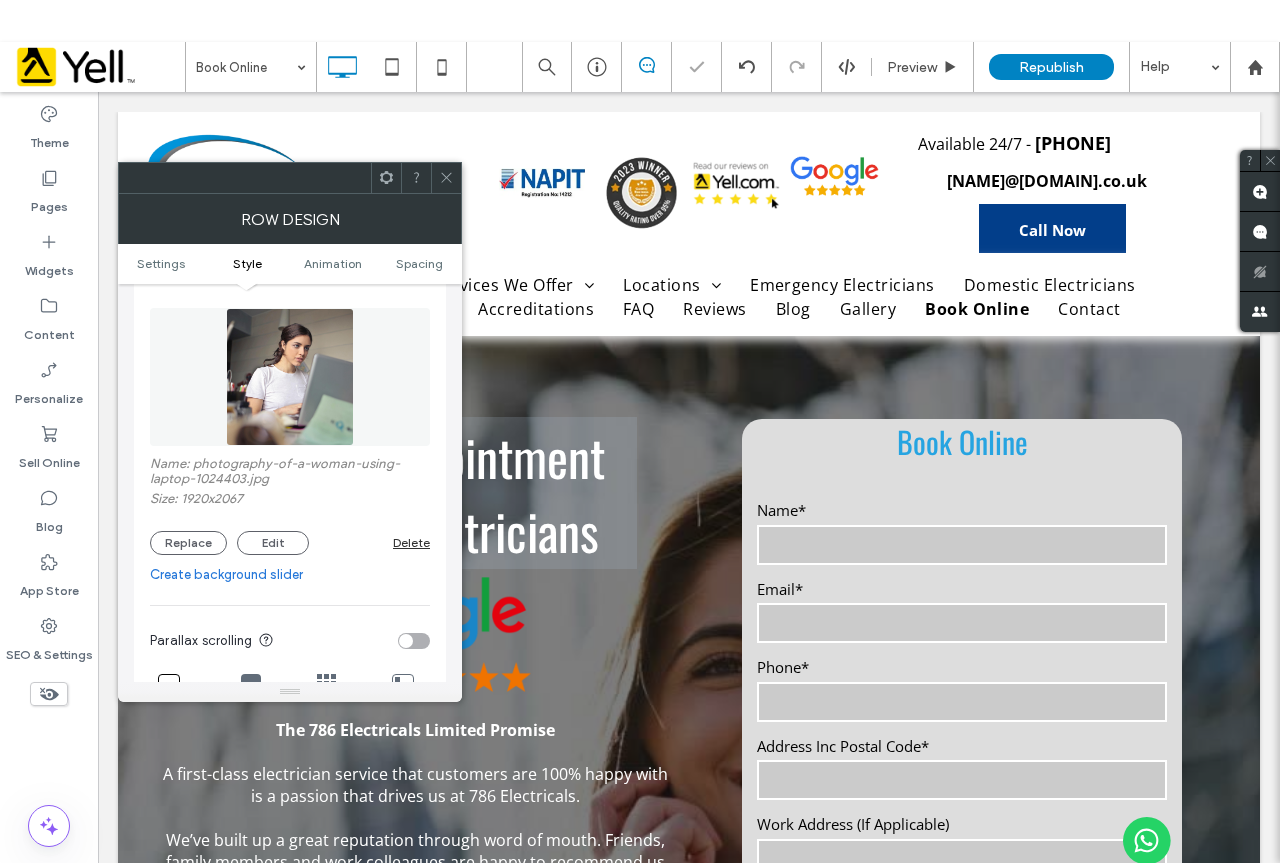 click at bounding box center [446, 178] 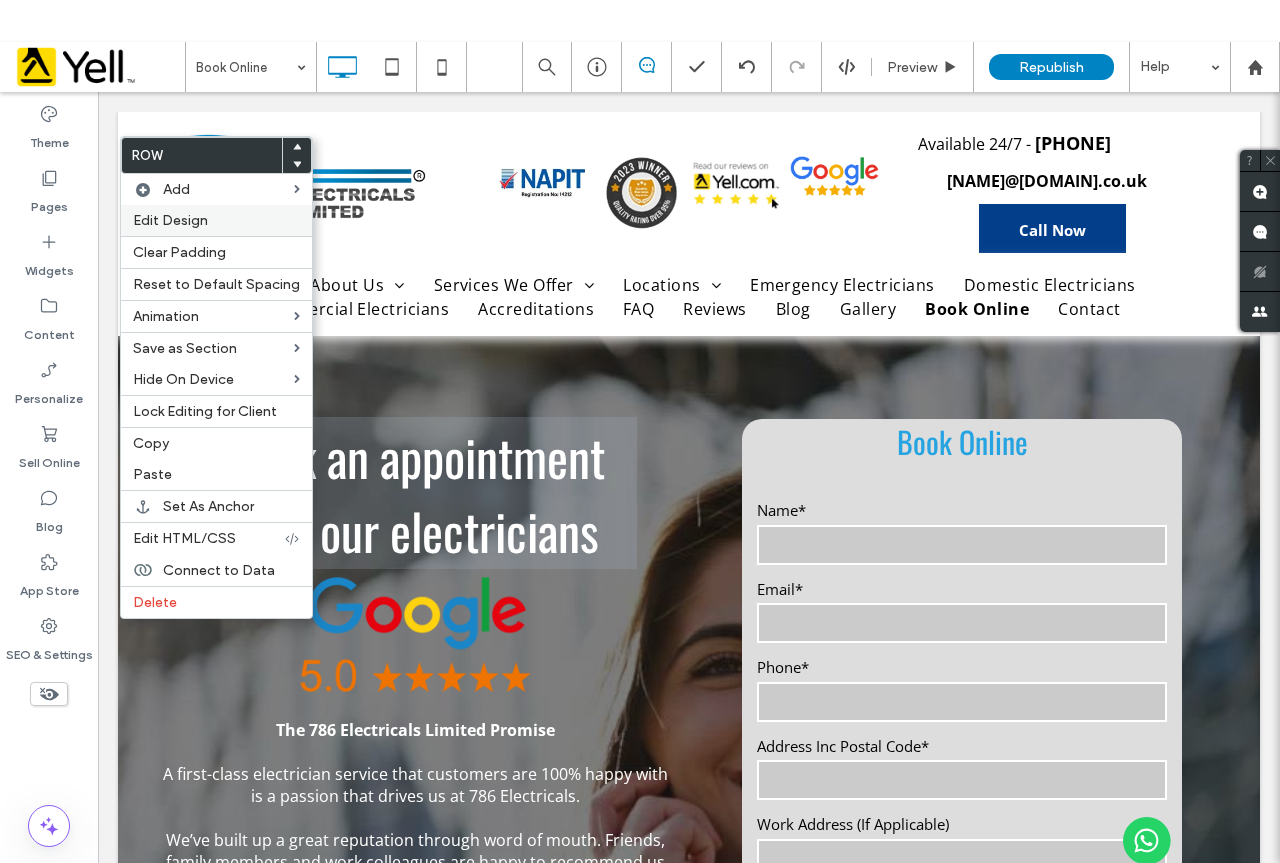 click on "Edit Design" at bounding box center [170, 220] 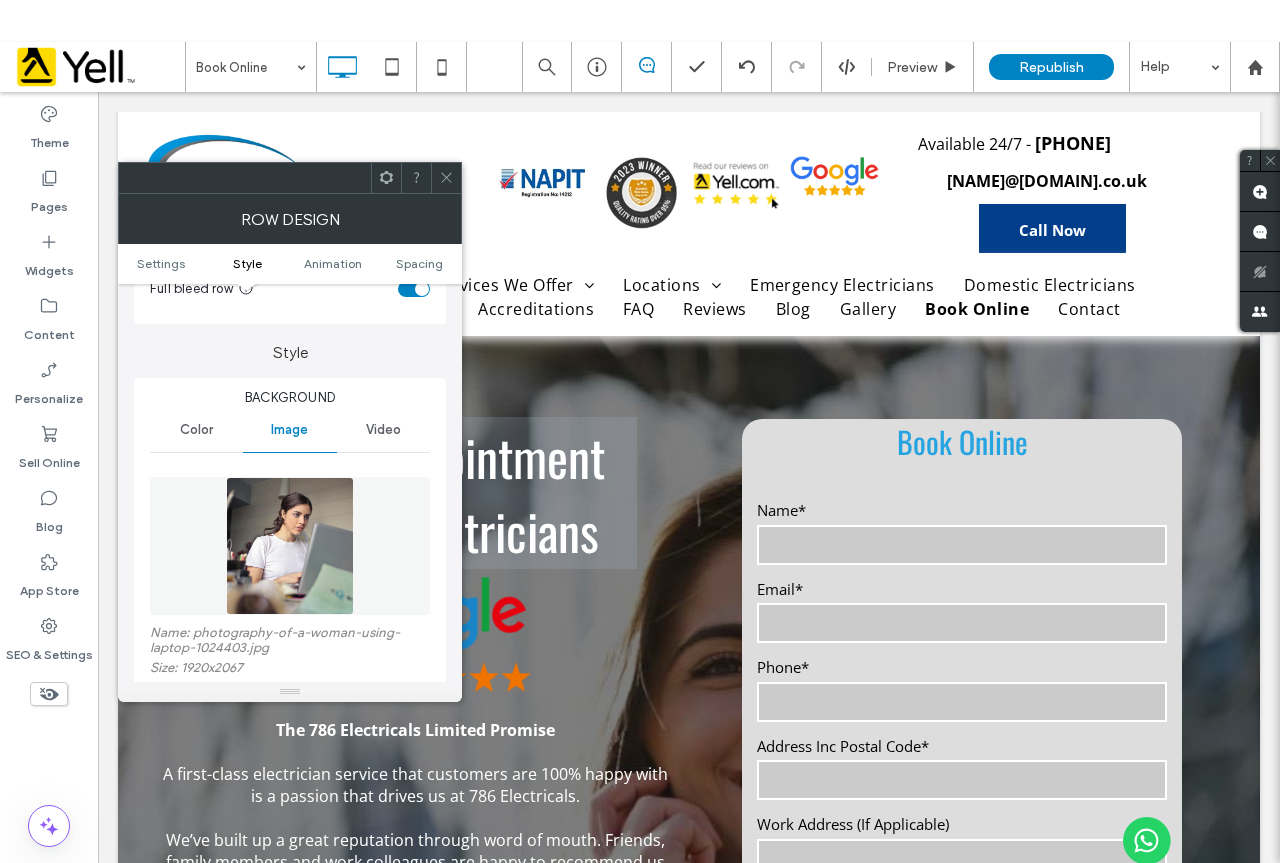 scroll, scrollTop: 300, scrollLeft: 0, axis: vertical 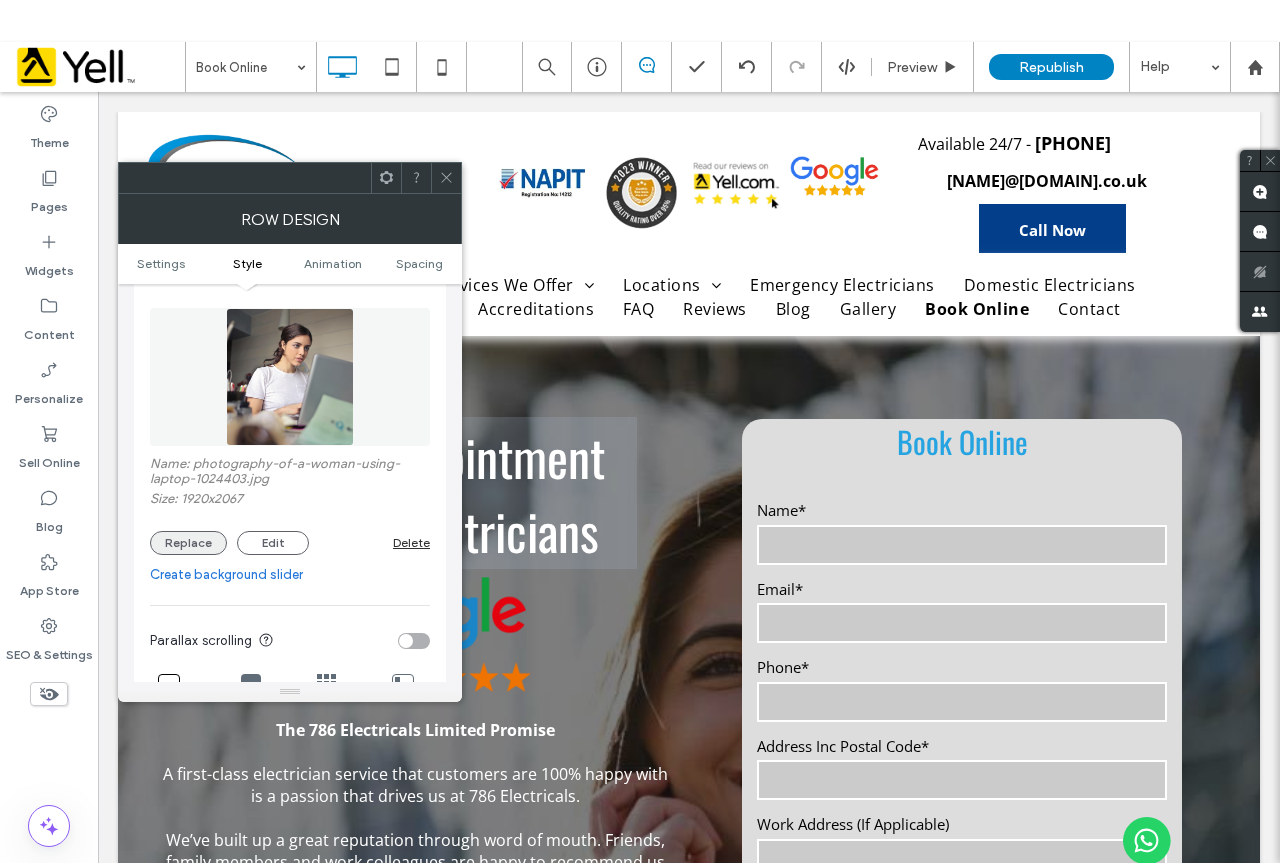 click on "Replace" at bounding box center (188, 543) 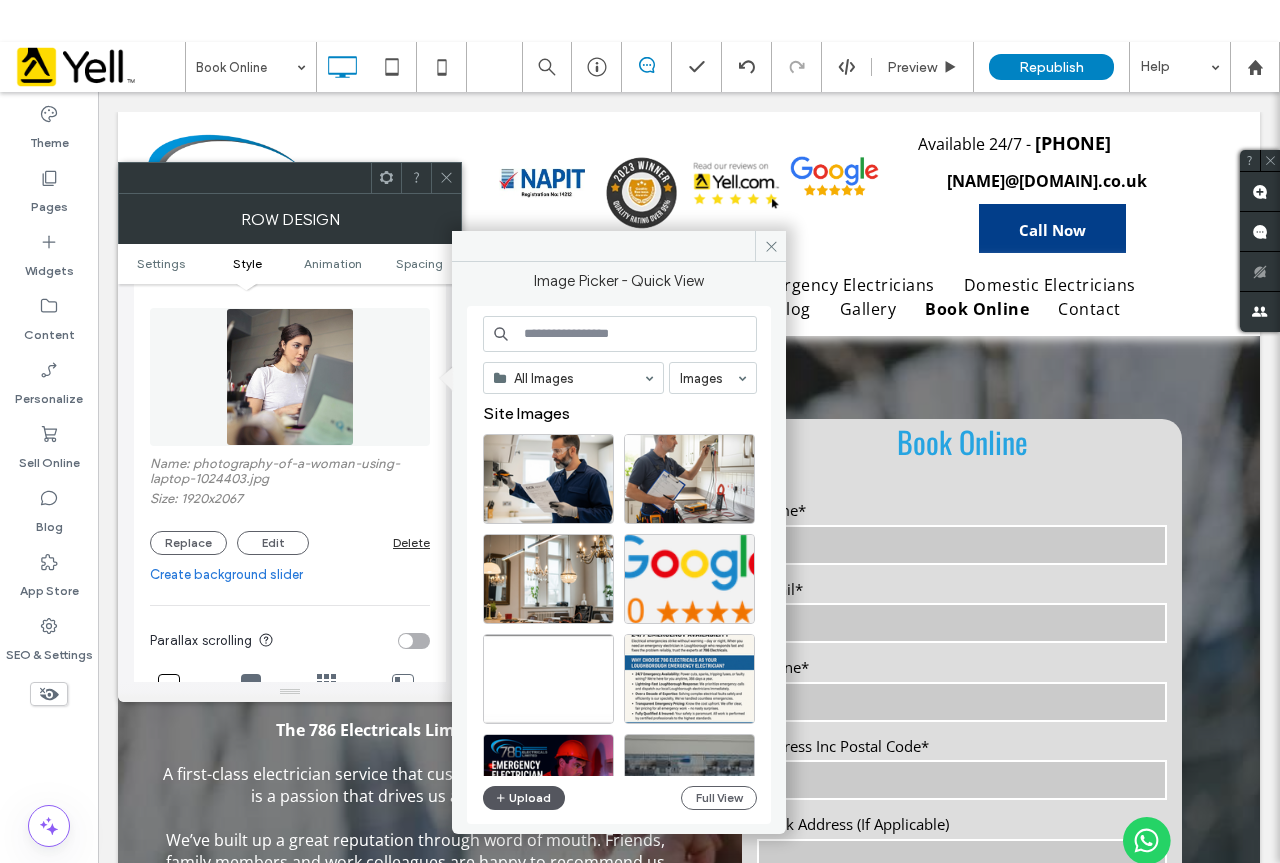 click on "Upload" at bounding box center (524, 798) 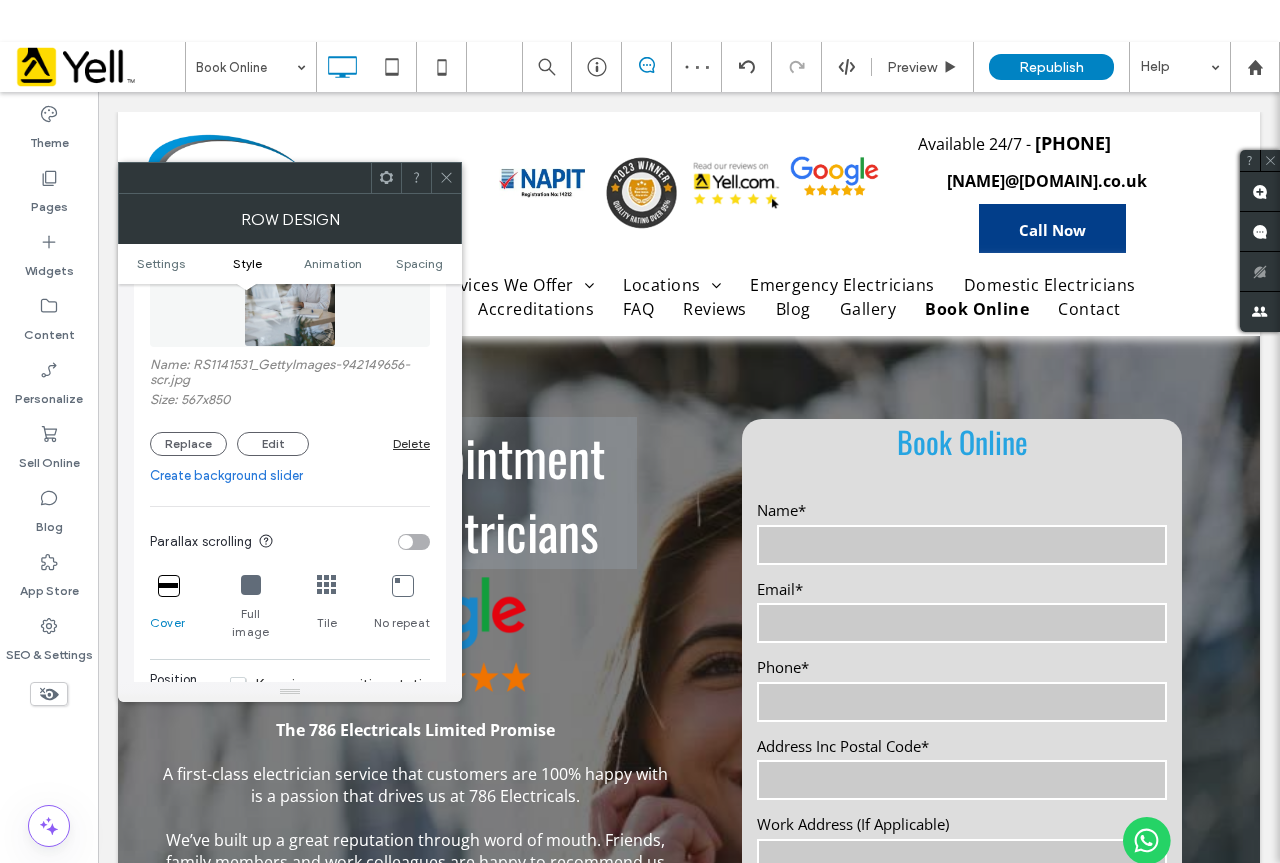 scroll, scrollTop: 400, scrollLeft: 0, axis: vertical 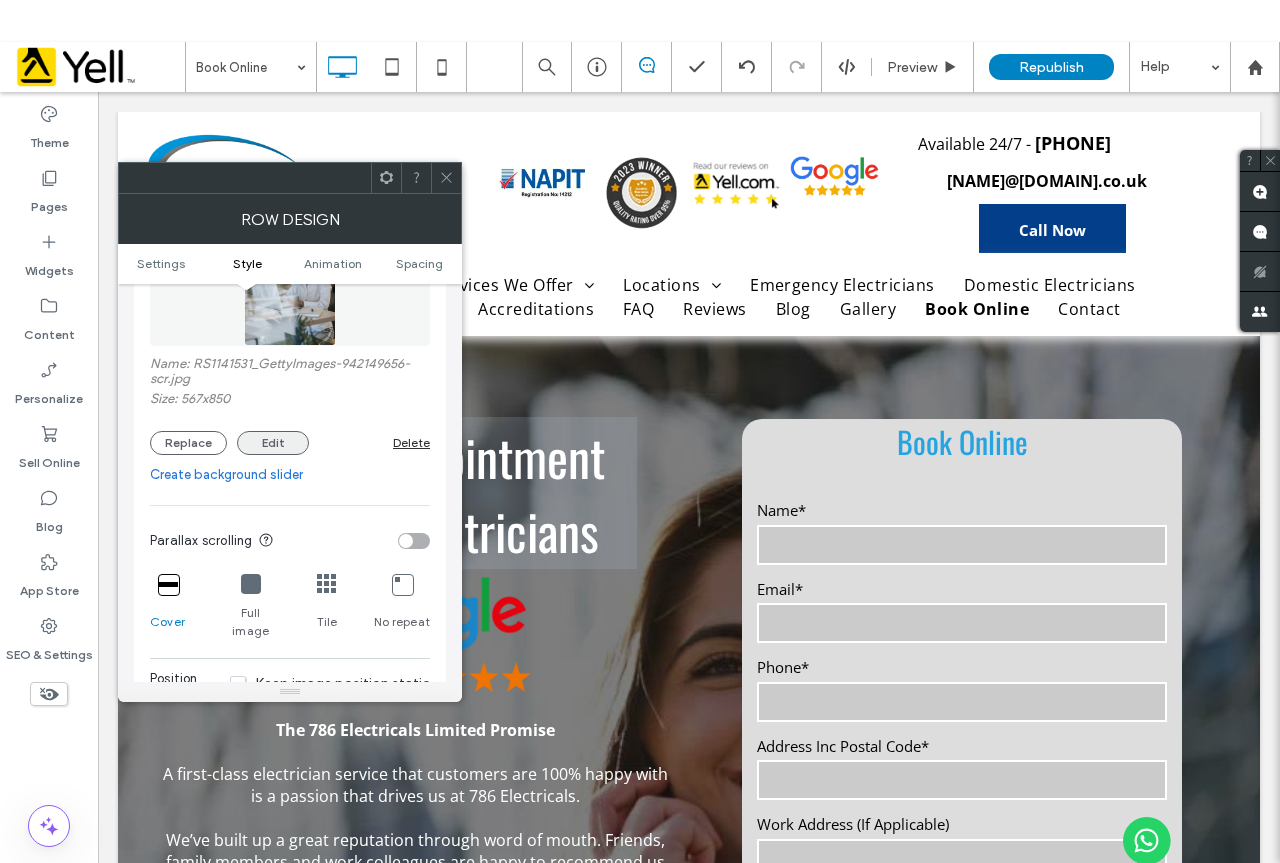 click on "Edit" at bounding box center (273, 443) 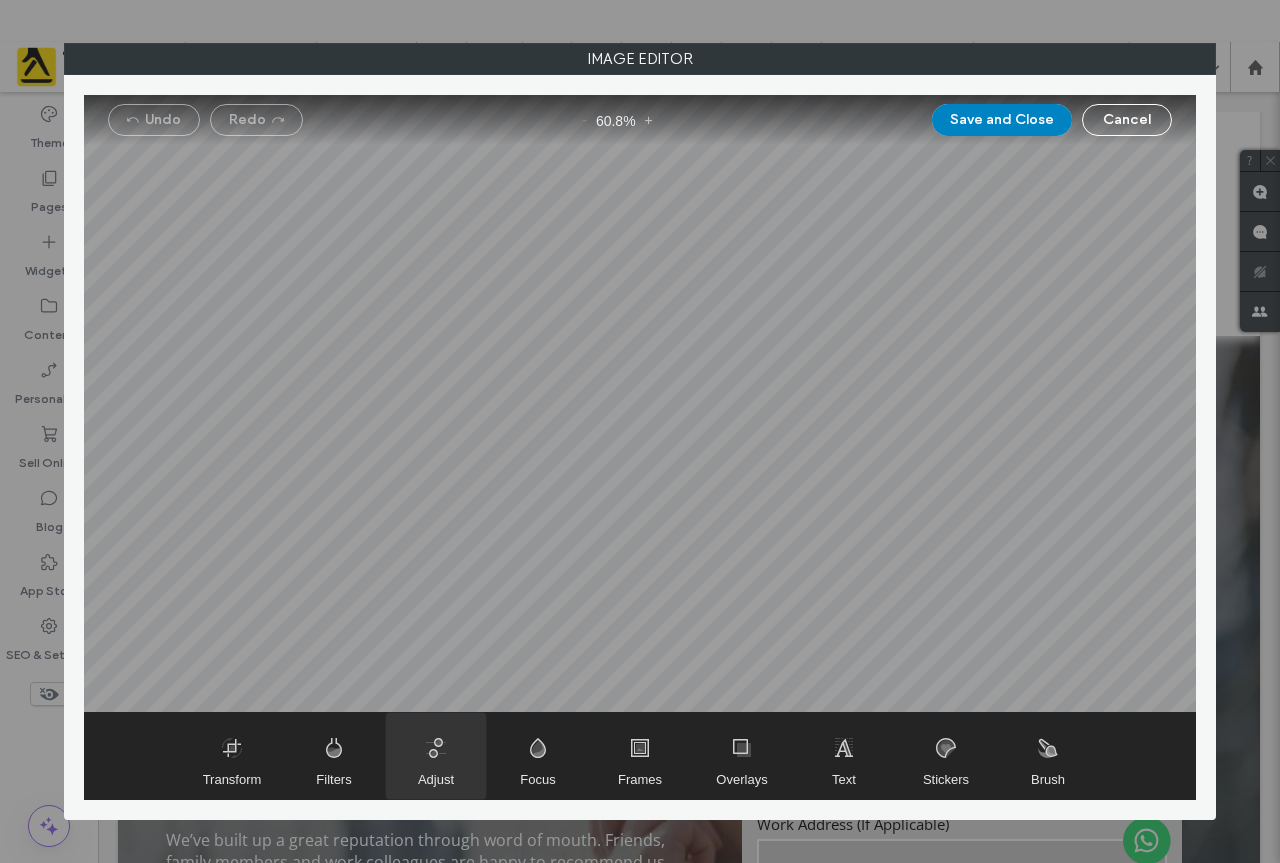 click at bounding box center [436, 756] 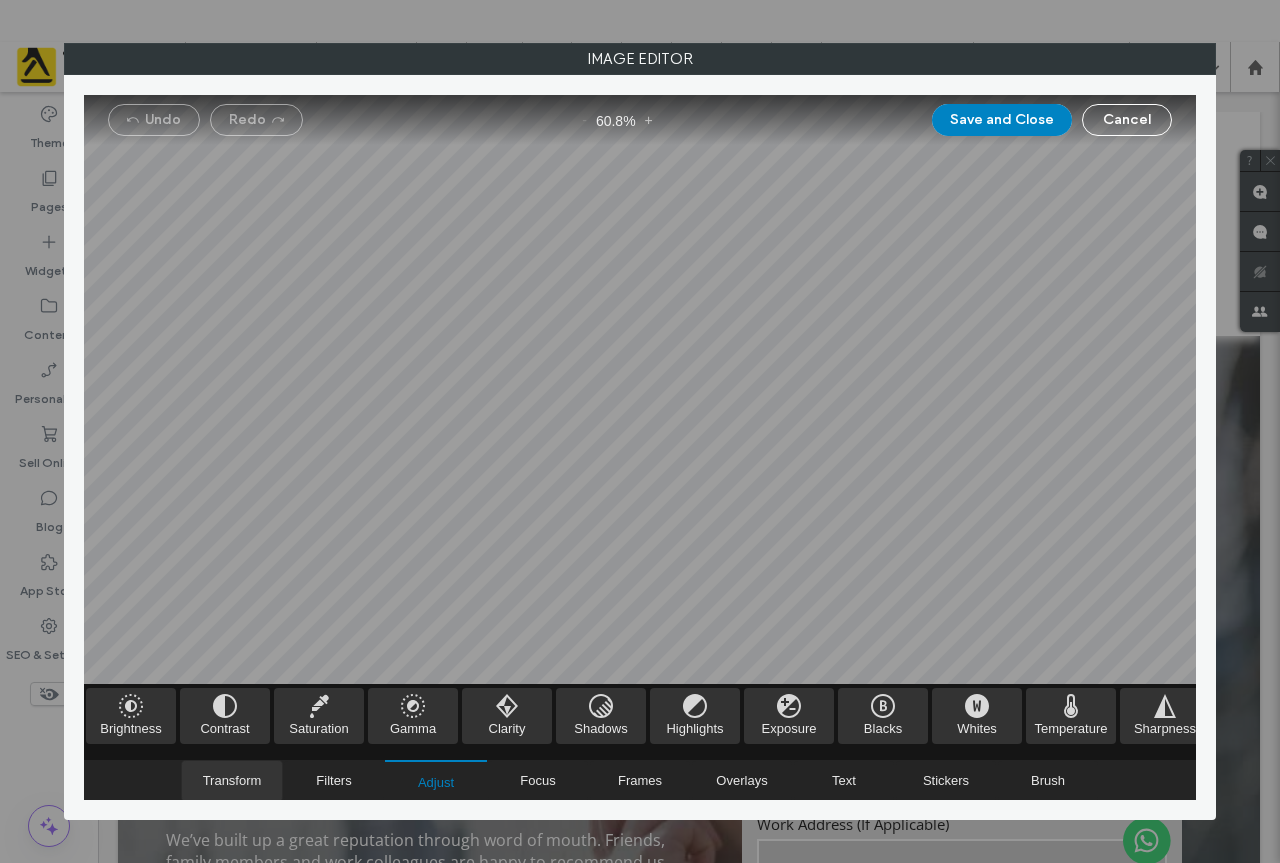 click at bounding box center (232, 781) 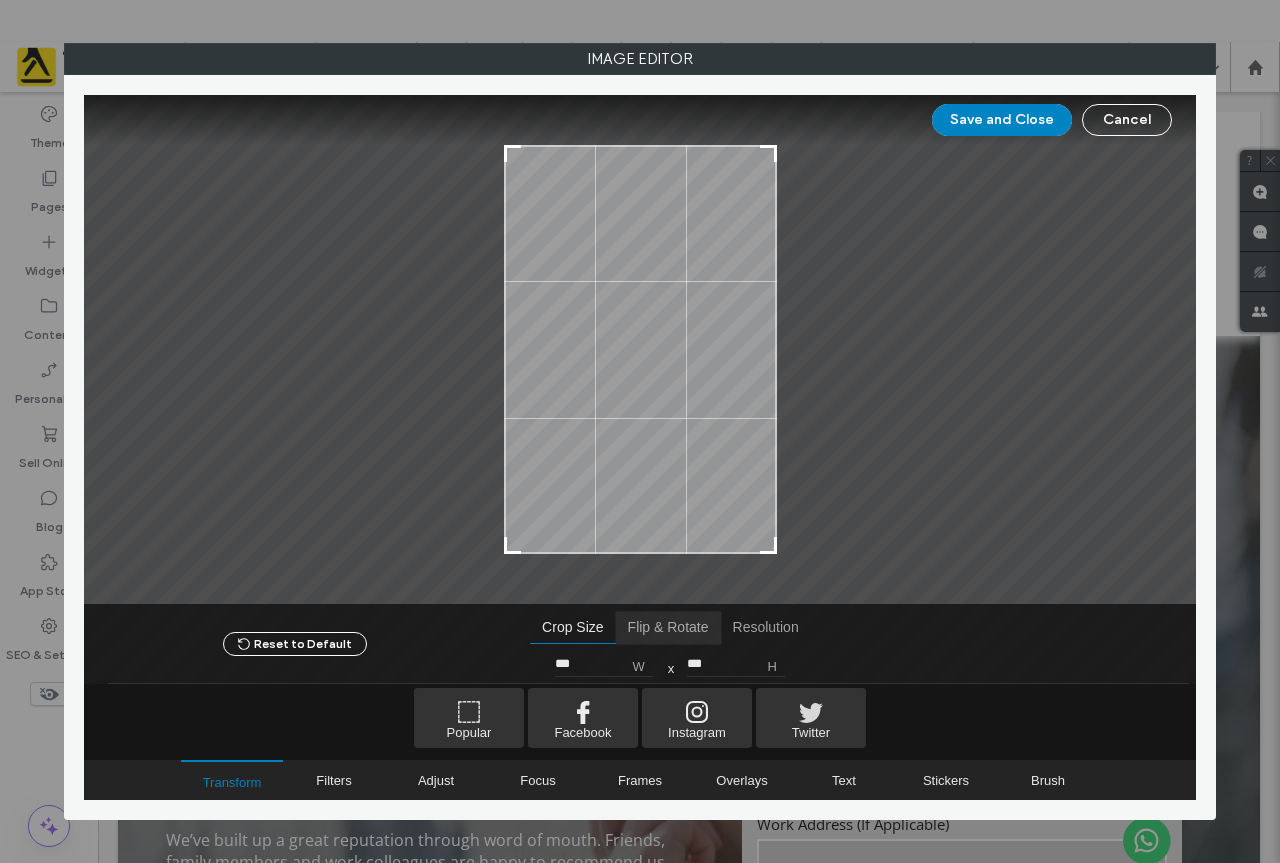 click at bounding box center (668, 628) 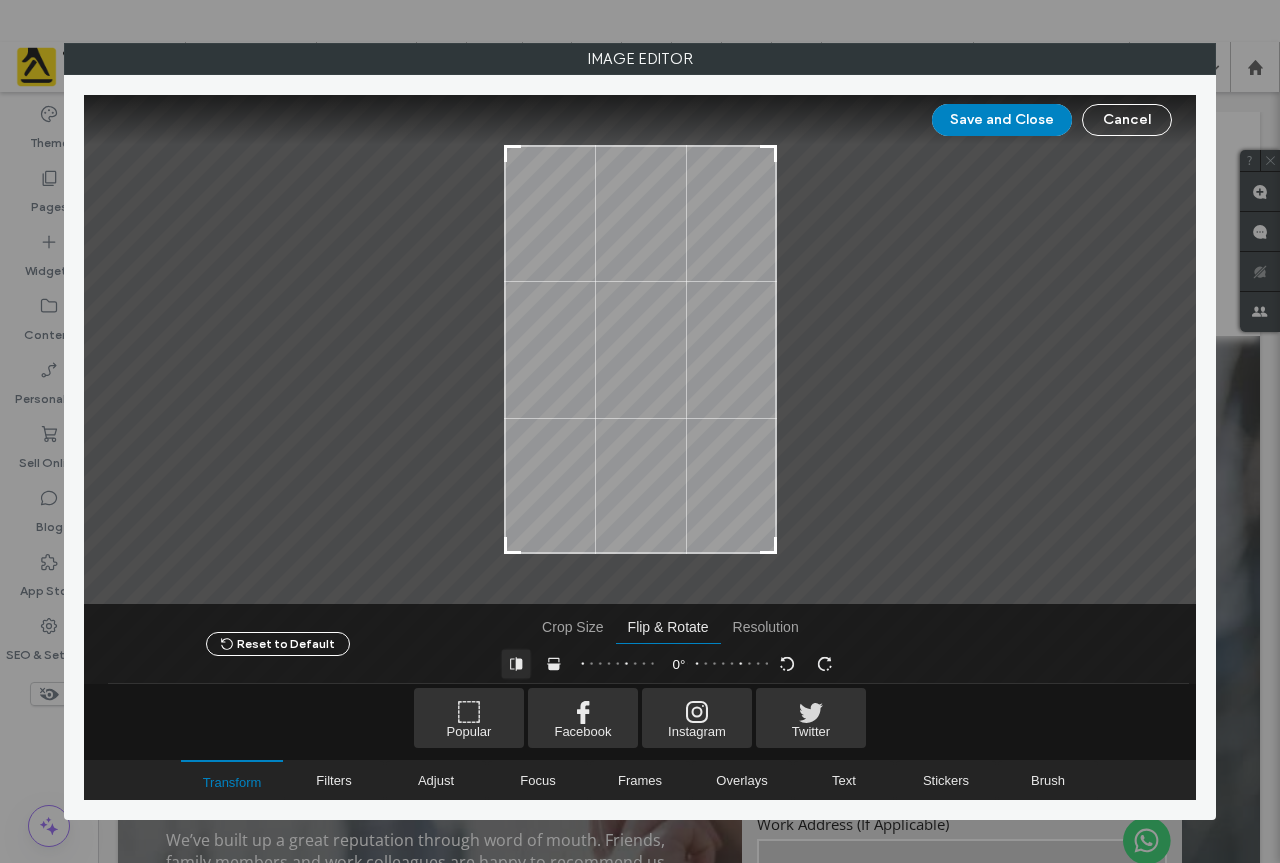click at bounding box center (516, 664) 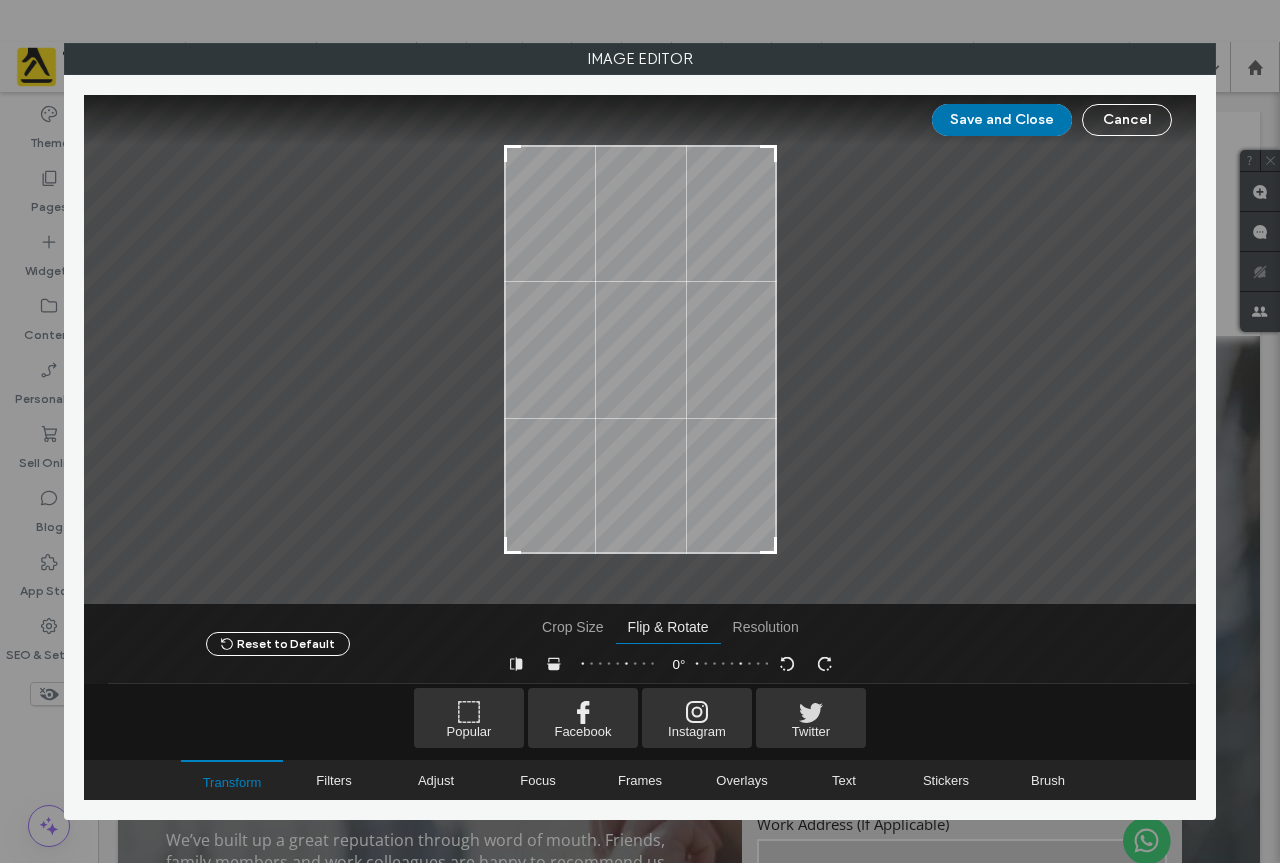 click on "Save and Close" at bounding box center (1002, 120) 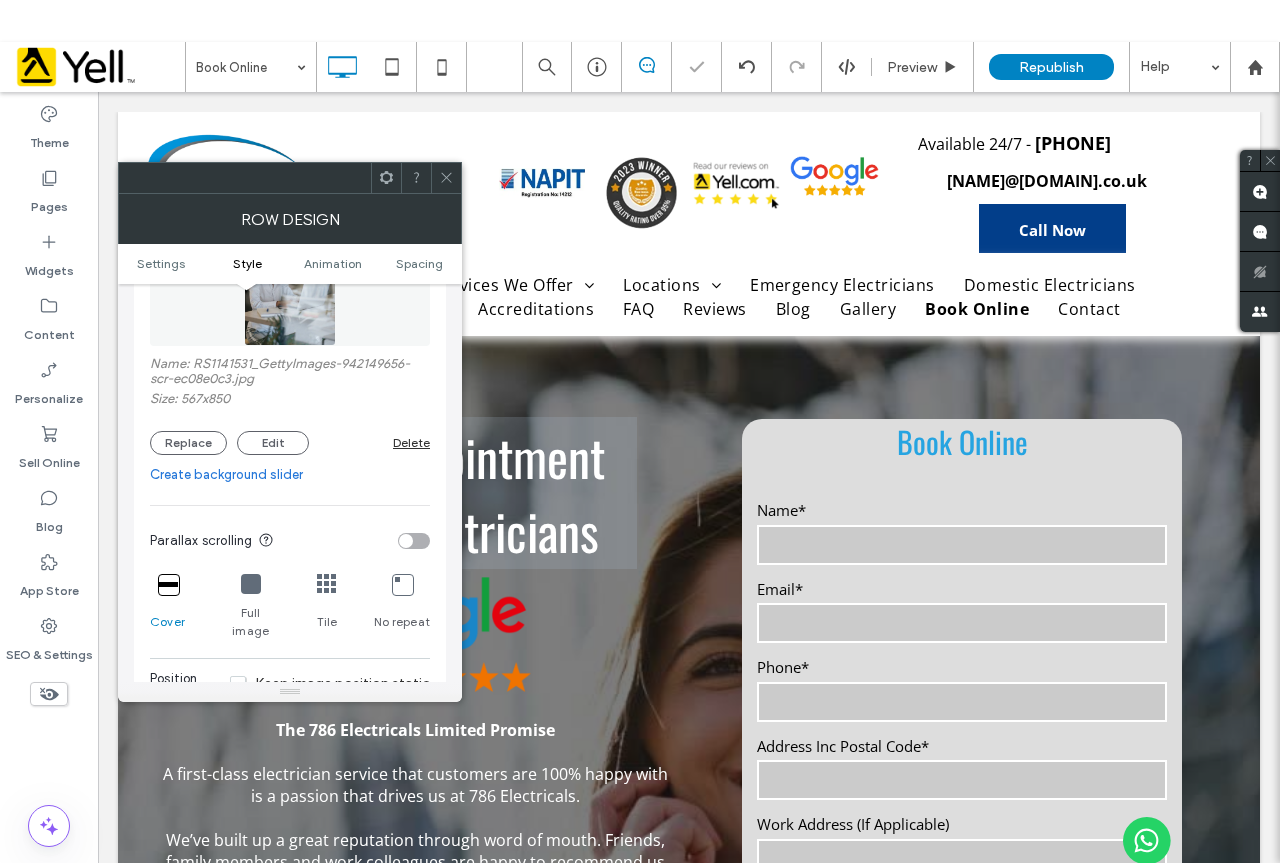 click 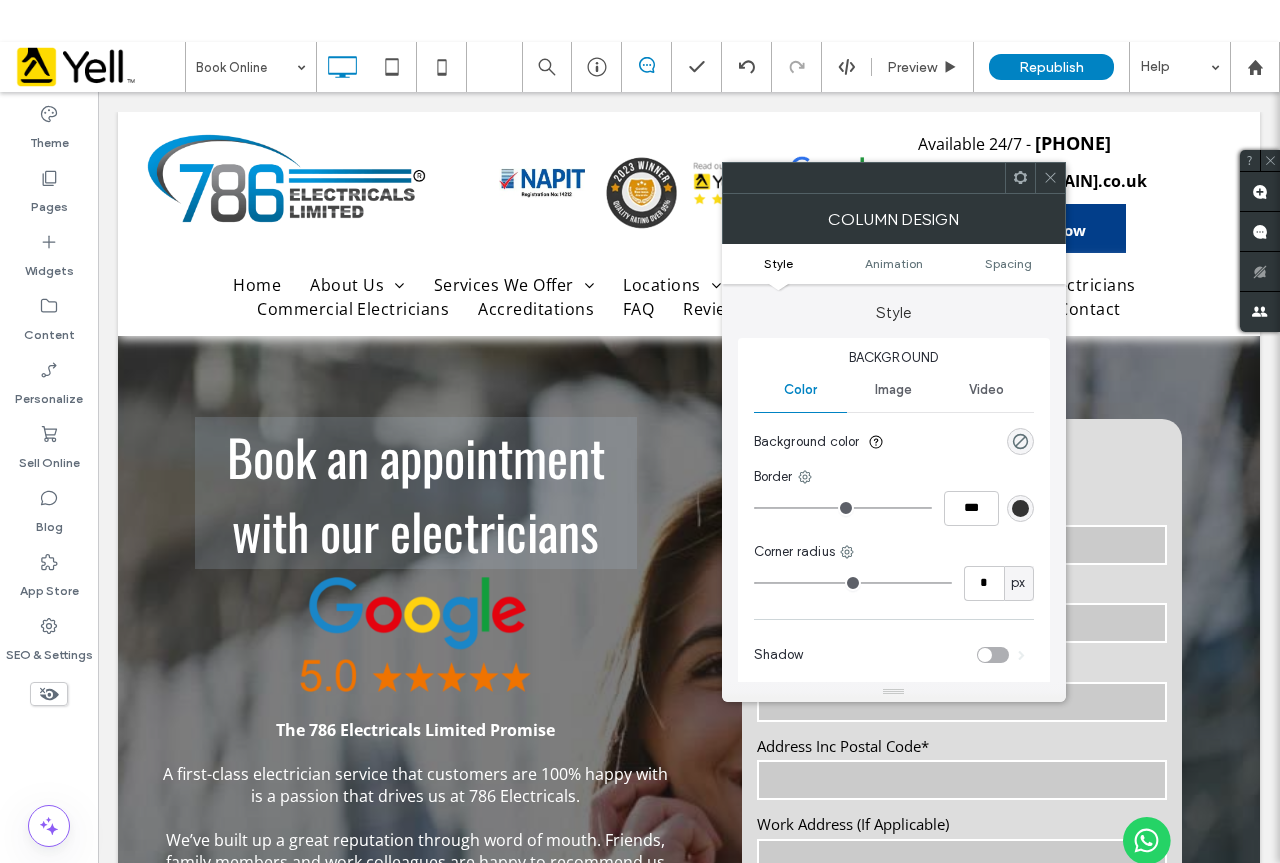 click 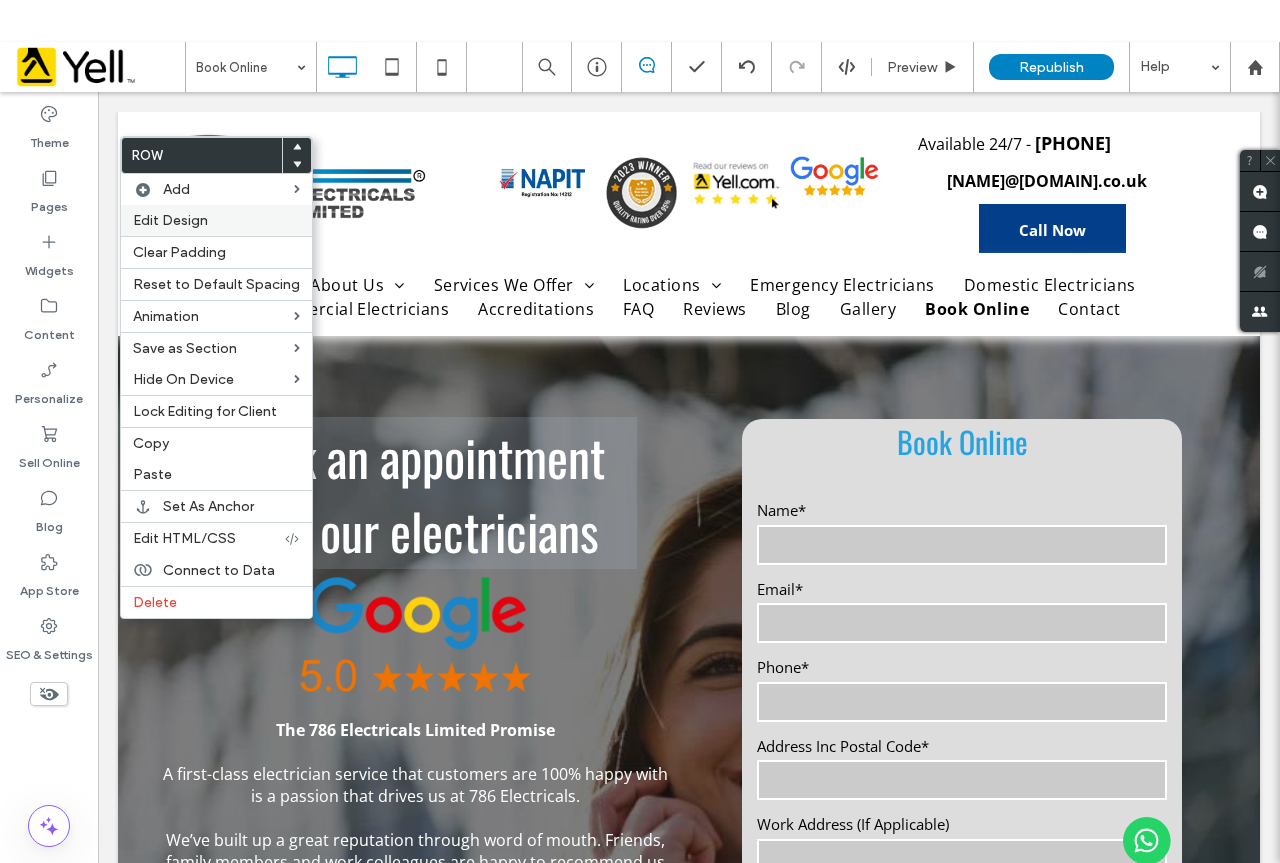 click on "Edit Design" at bounding box center (170, 220) 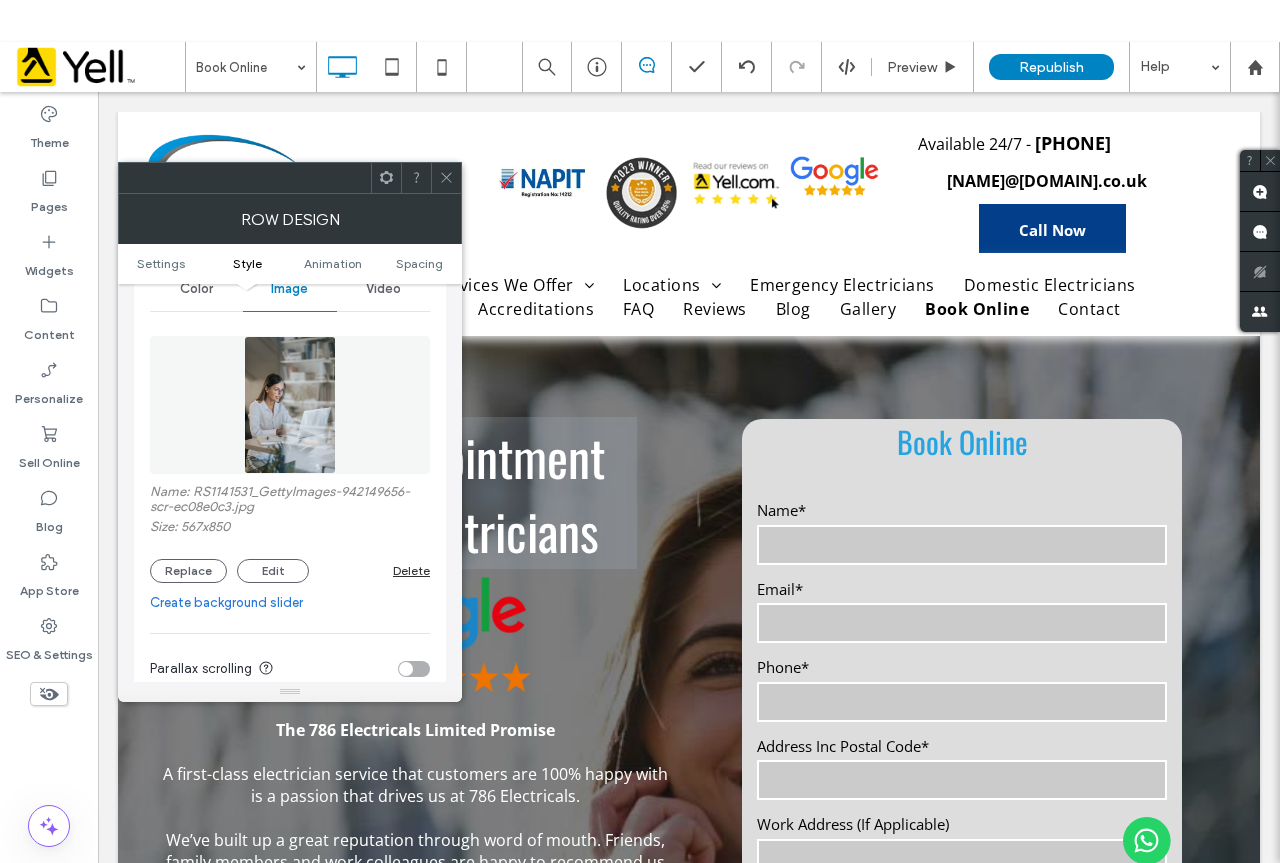 scroll, scrollTop: 300, scrollLeft: 0, axis: vertical 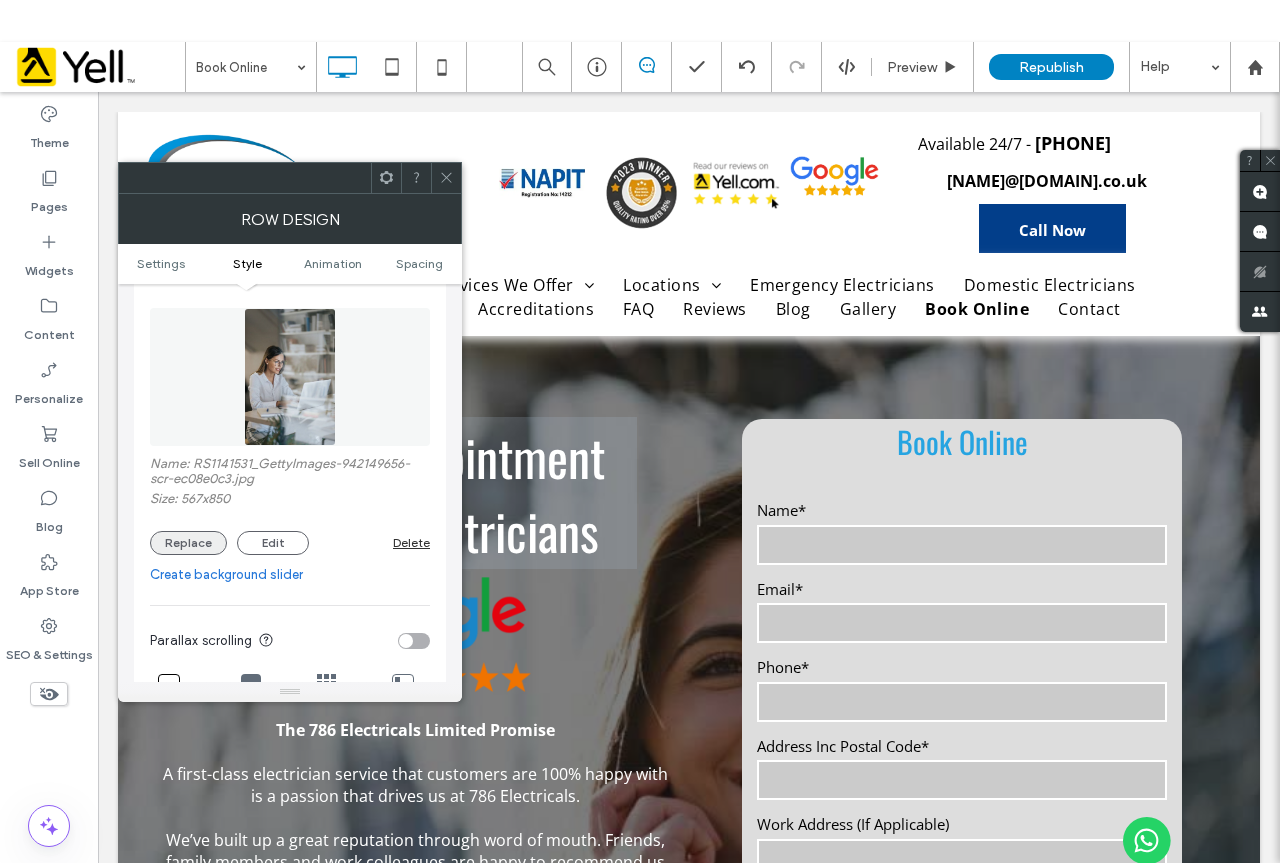 click on "Replace" at bounding box center [188, 543] 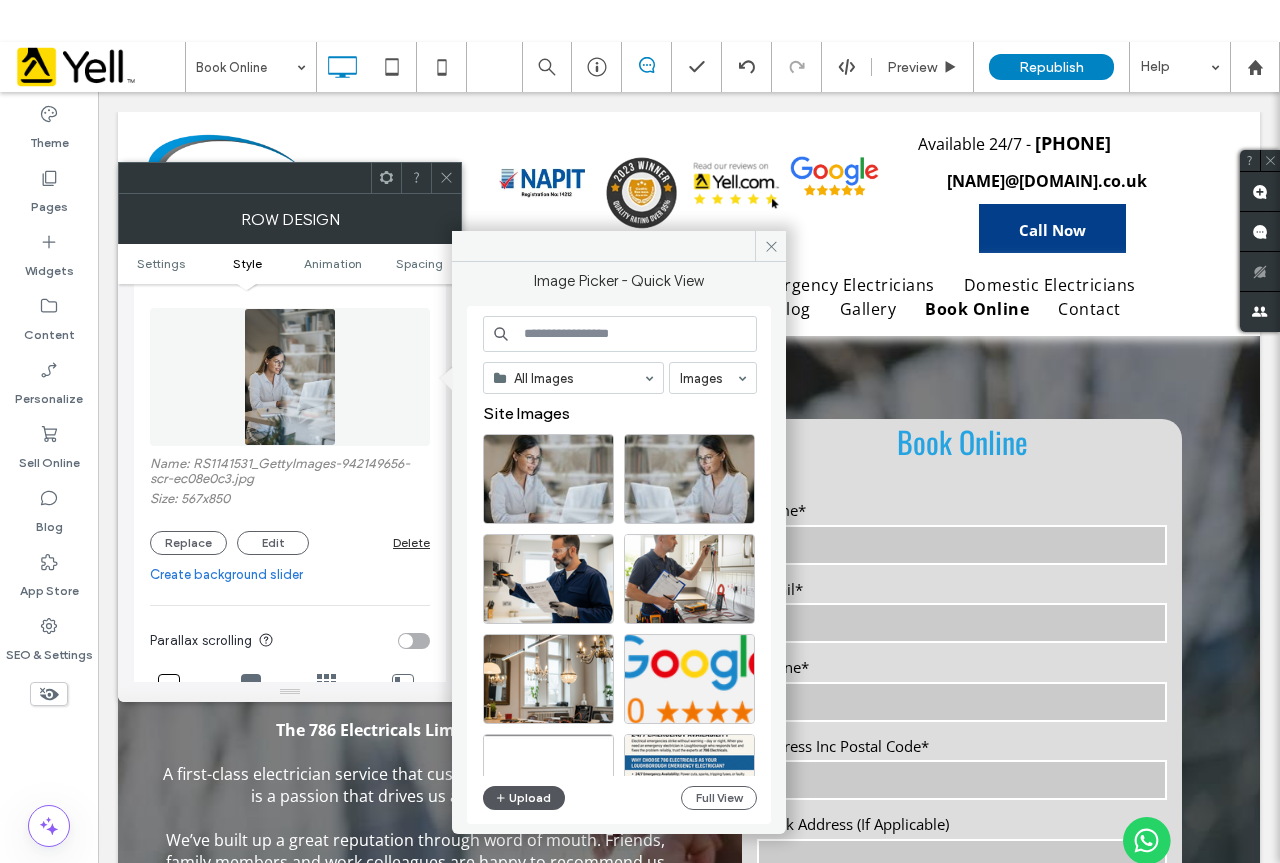 click on "Upload" at bounding box center [524, 798] 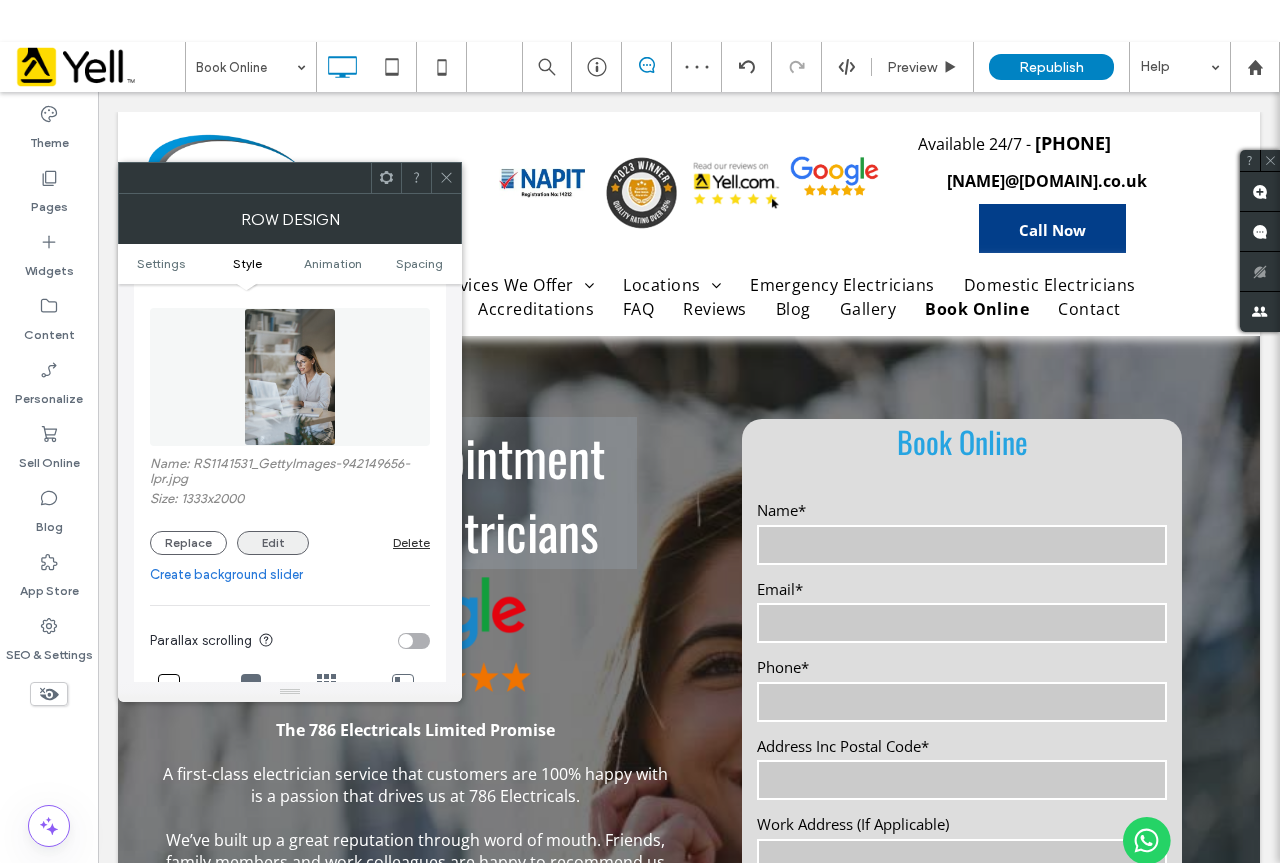 click on "Edit" at bounding box center [273, 543] 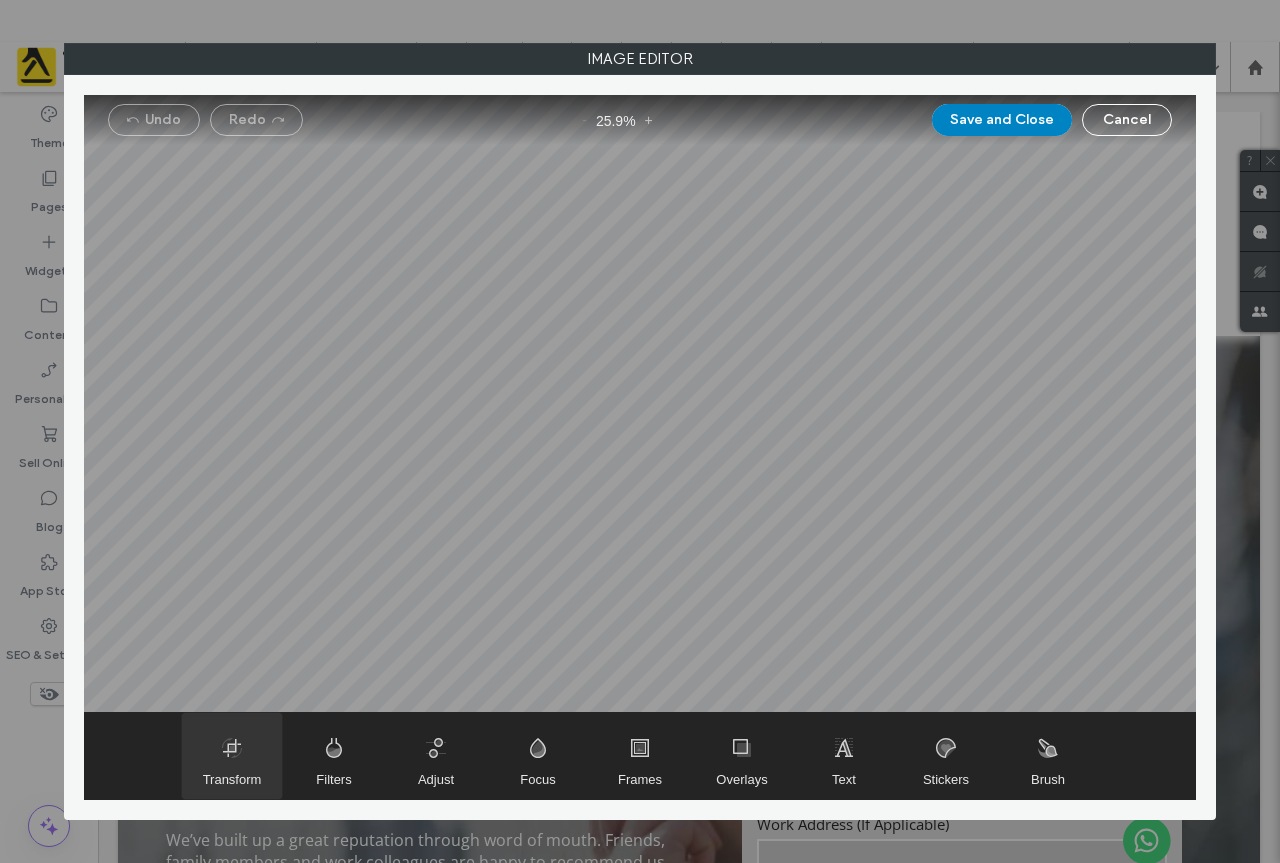 click at bounding box center [232, 756] 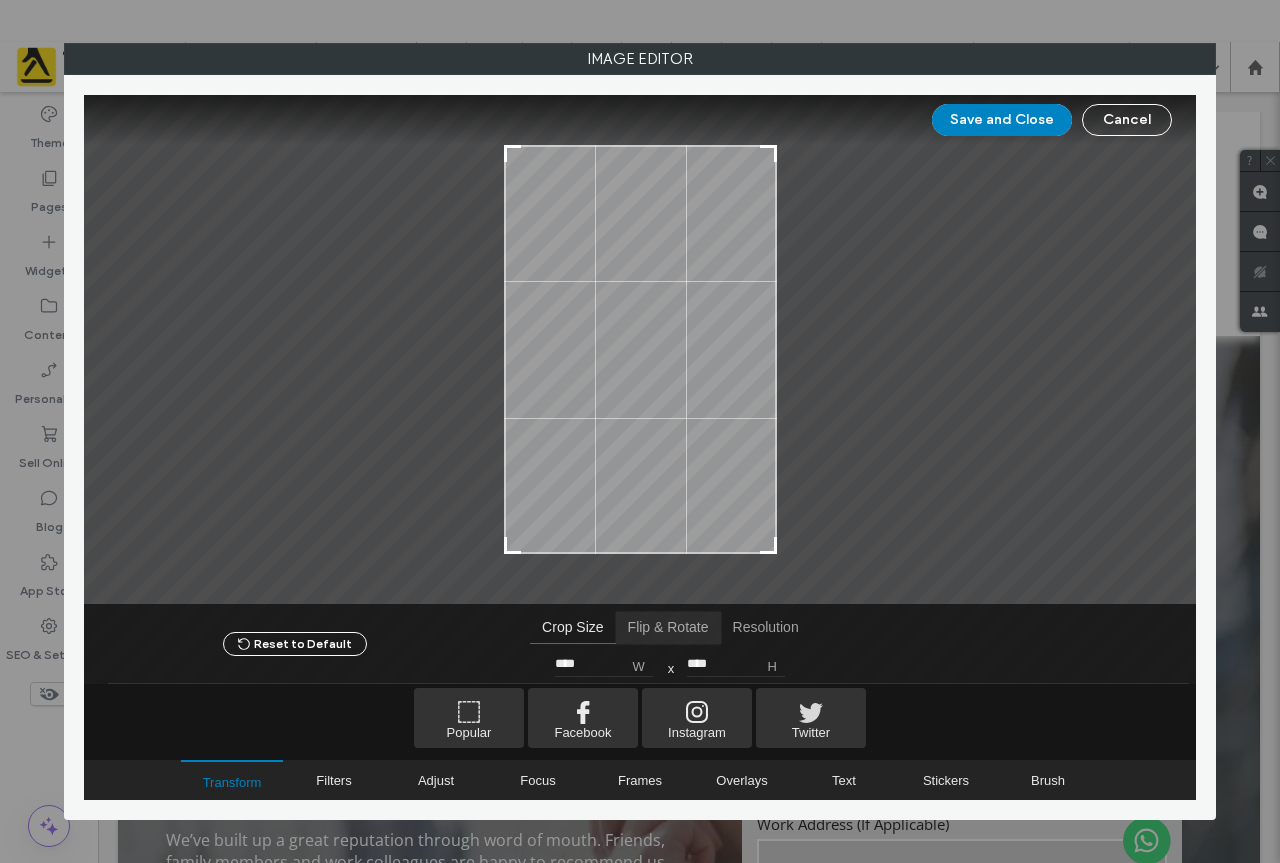click at bounding box center (668, 628) 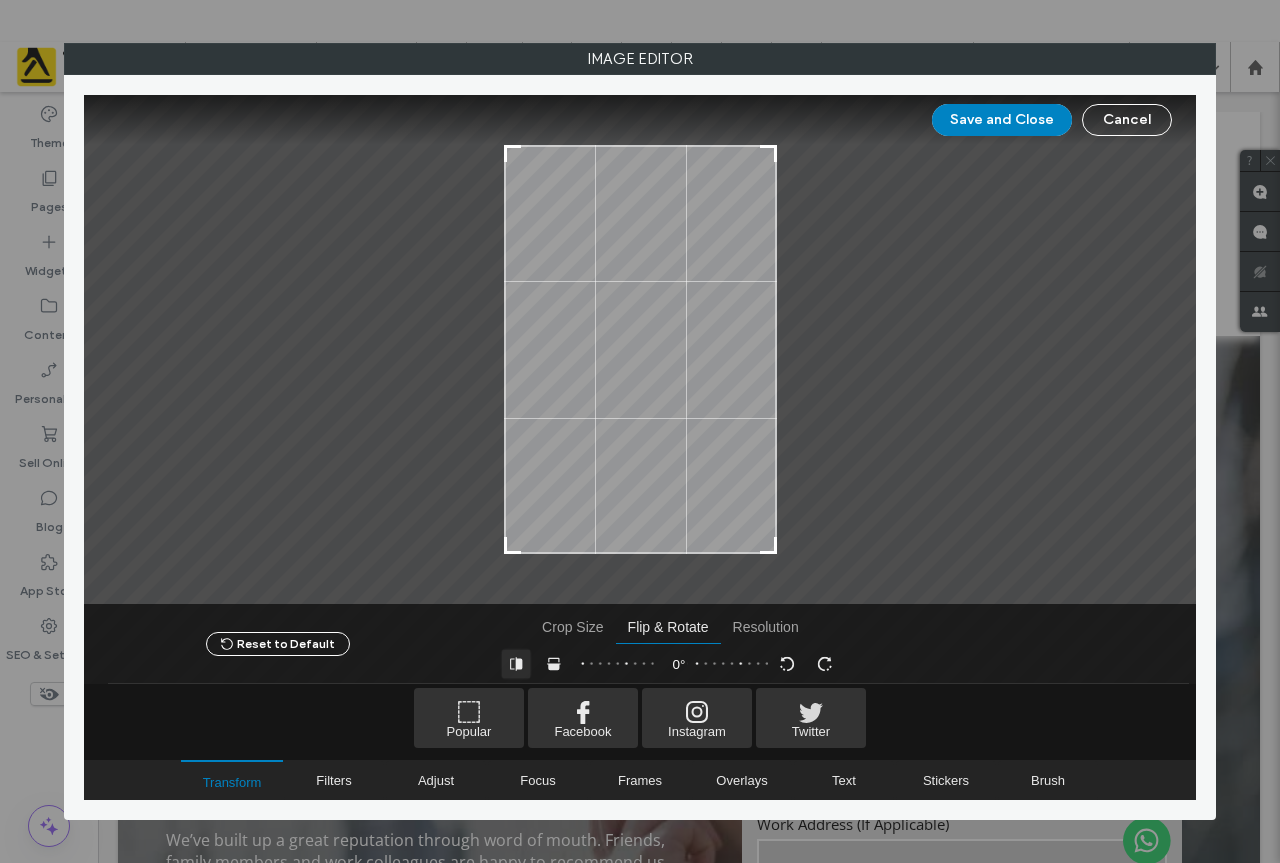 click at bounding box center (516, 664) 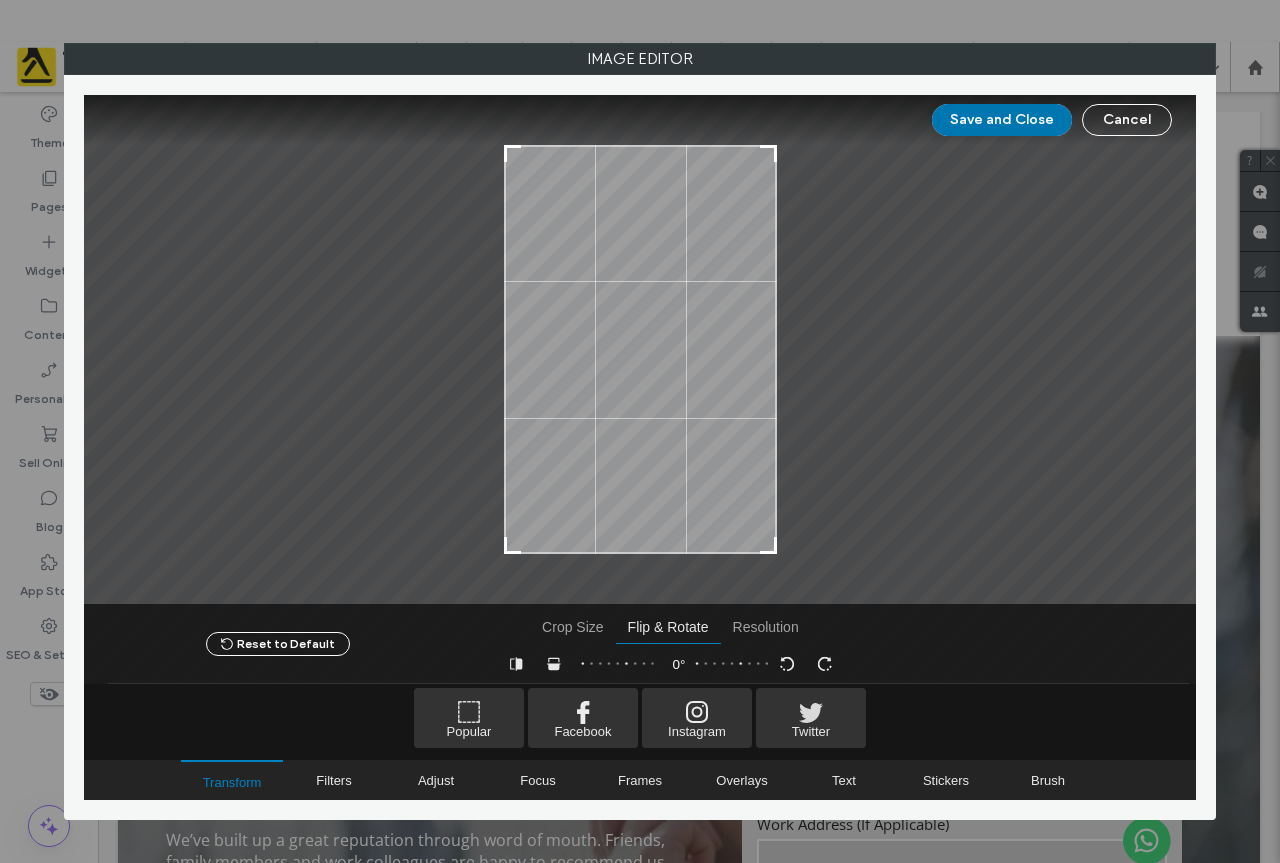 click on "Save and Close" at bounding box center (1002, 120) 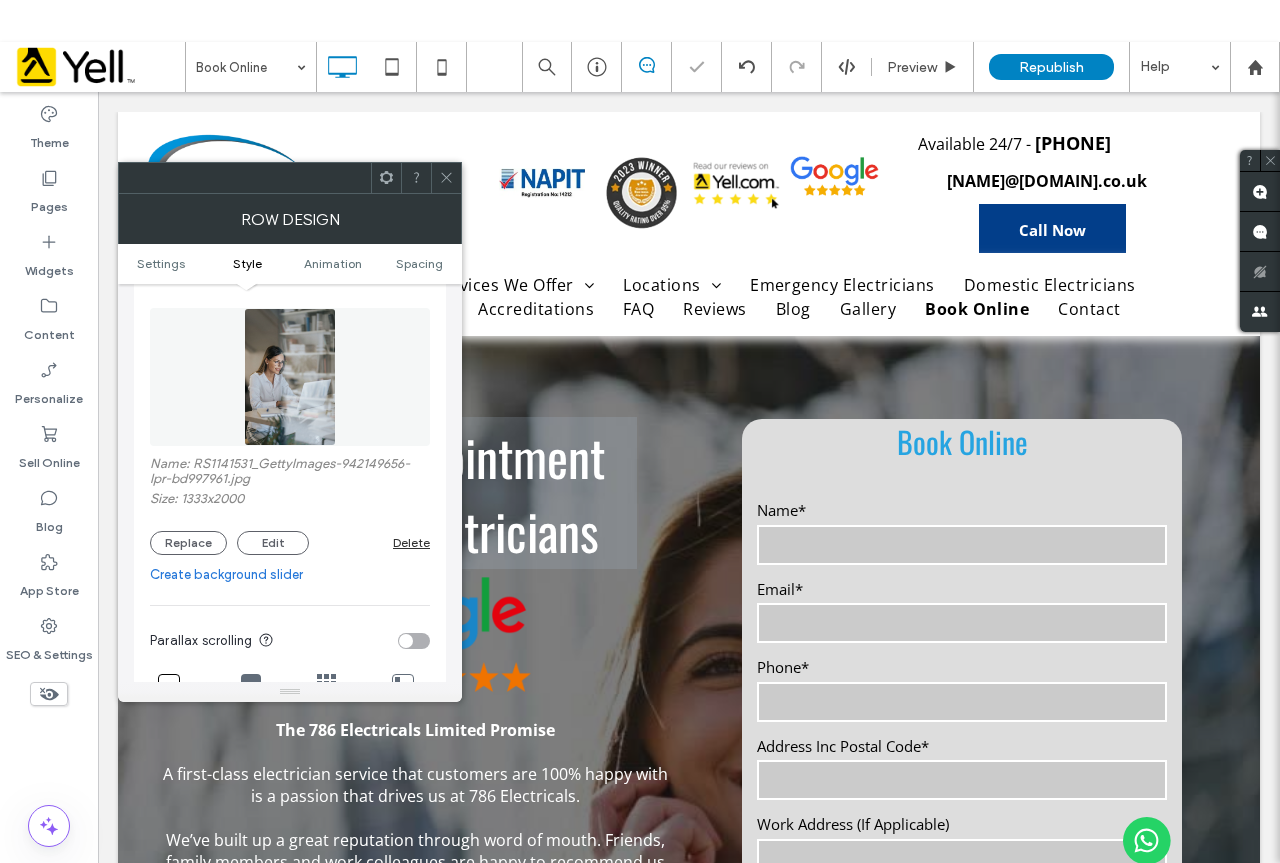 click at bounding box center [446, 178] 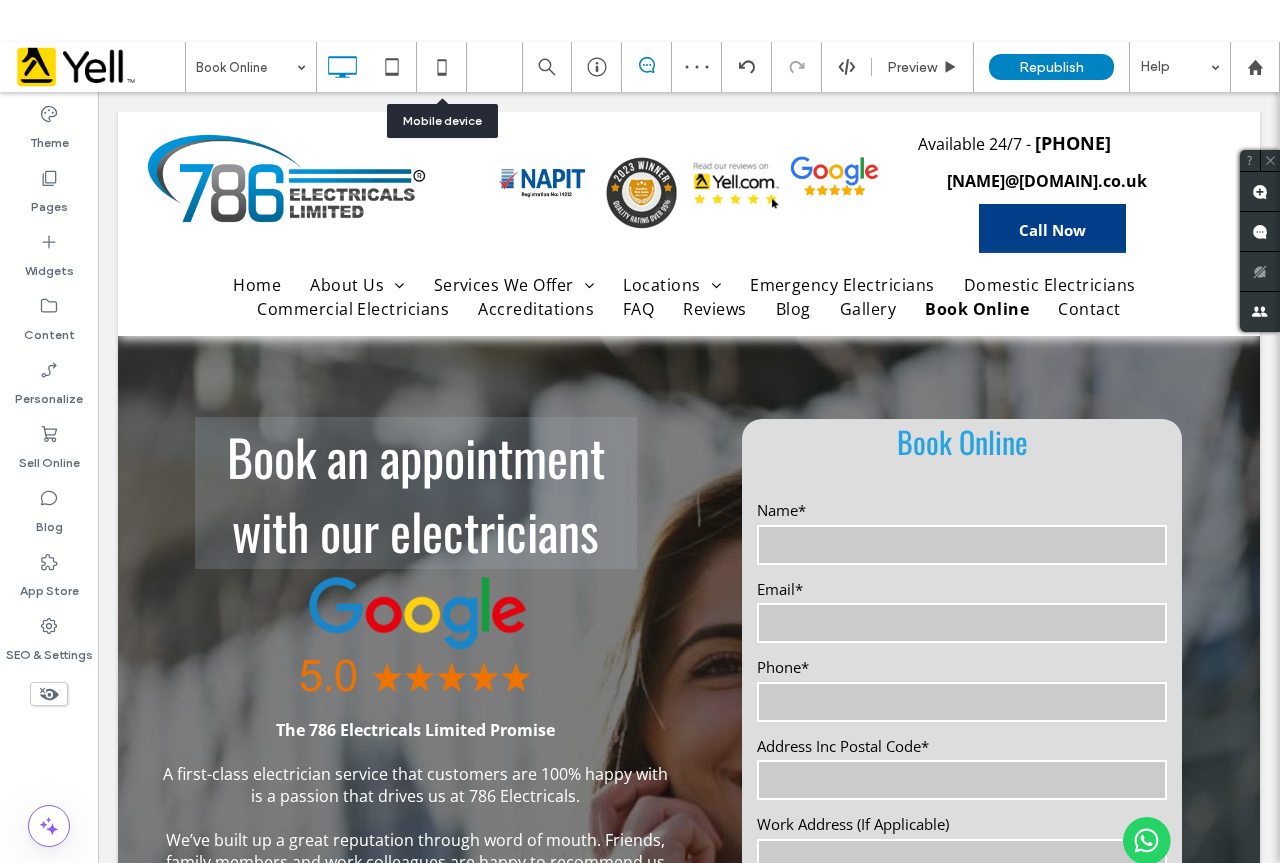 click 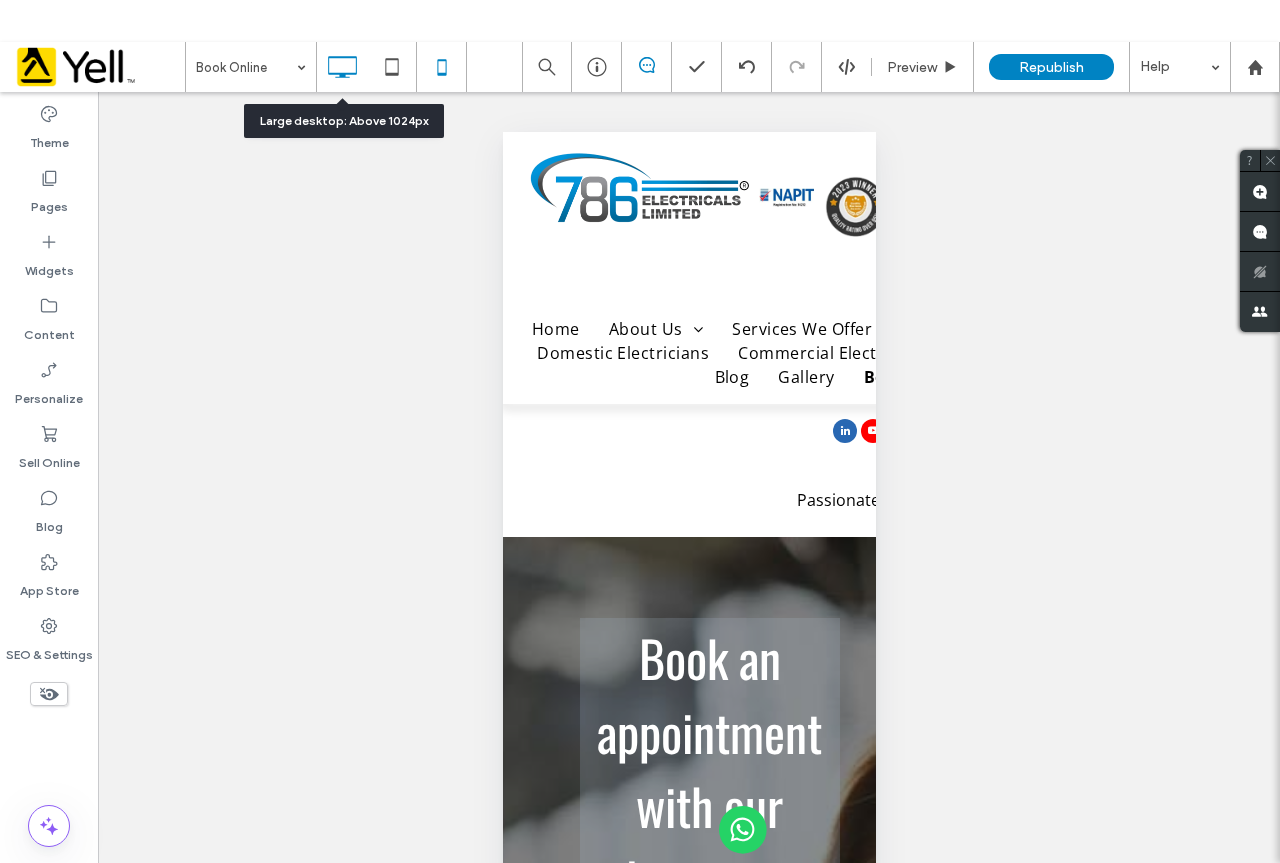 click 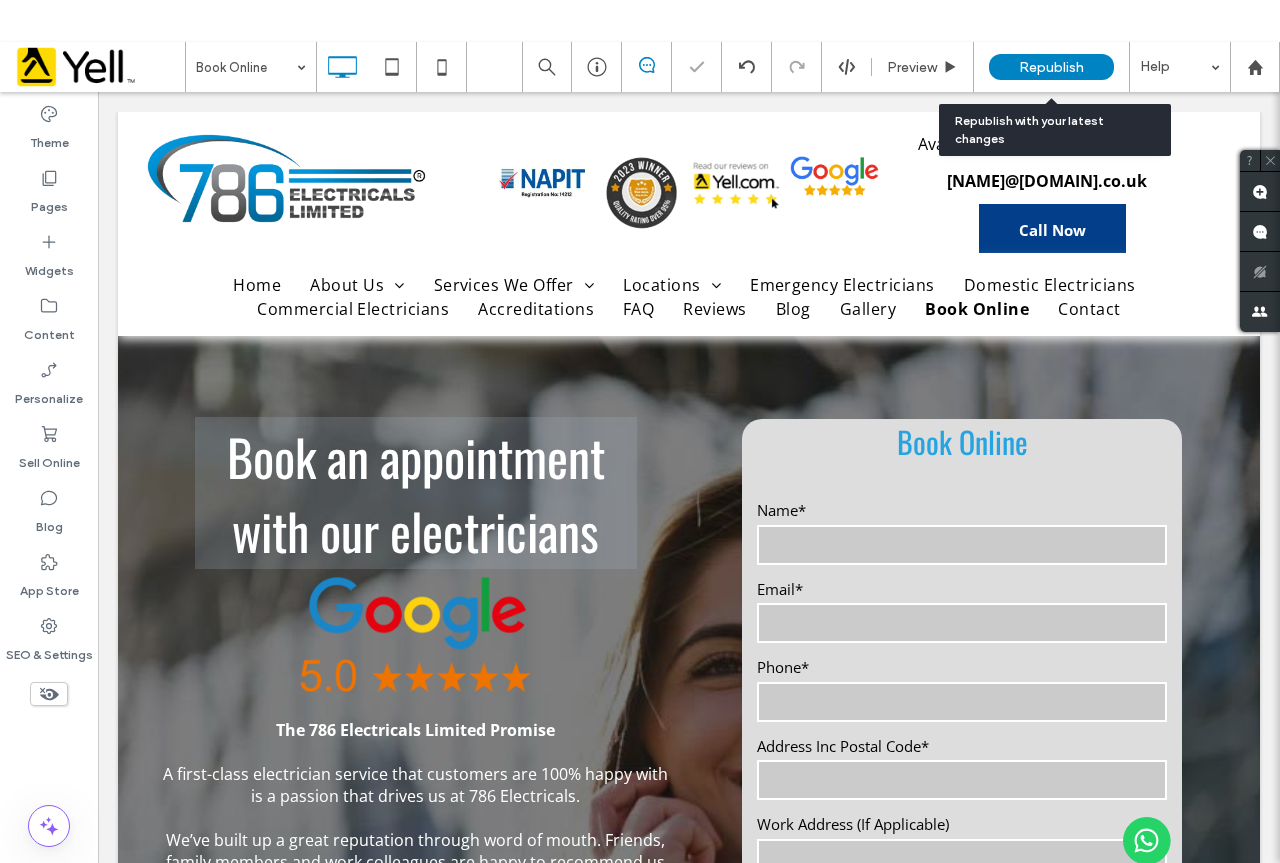 click on "Republish" at bounding box center (1051, 67) 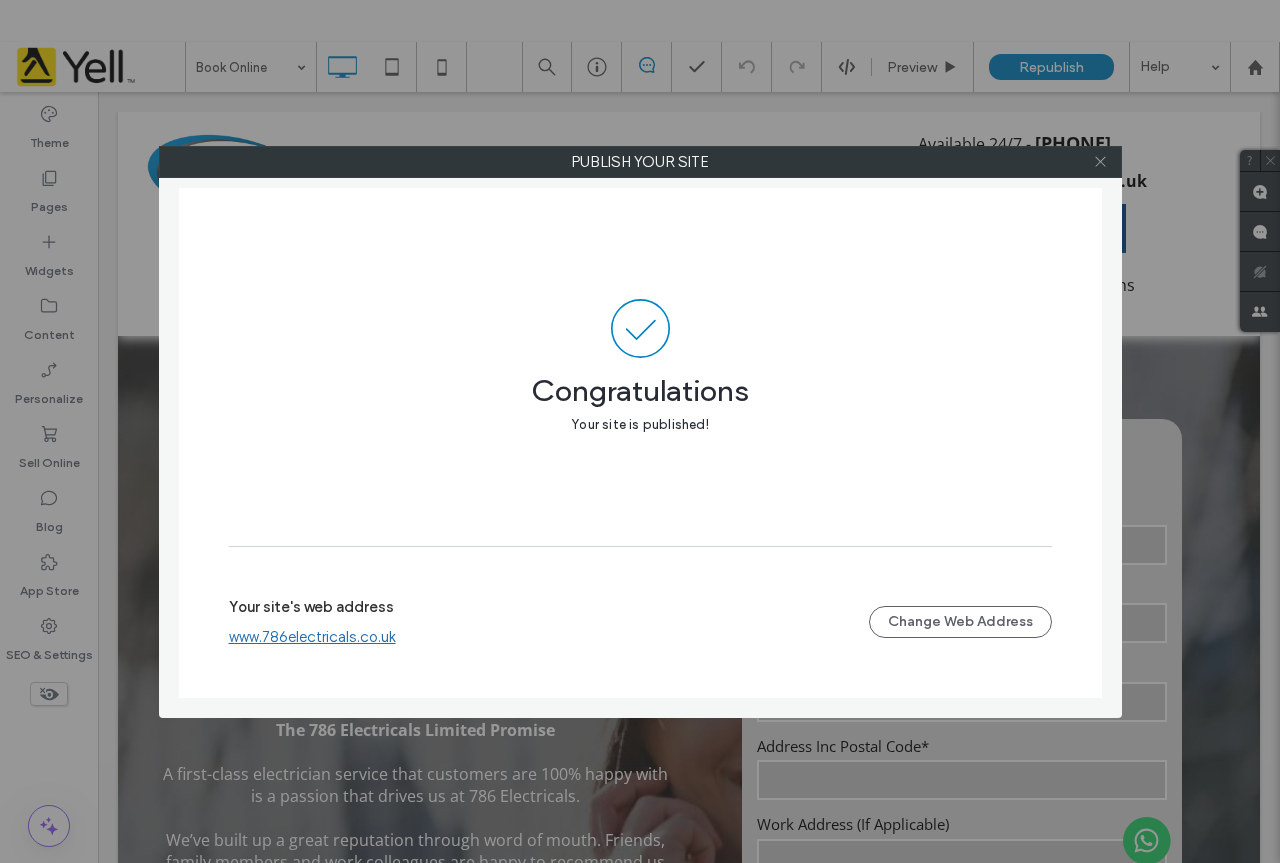 click 